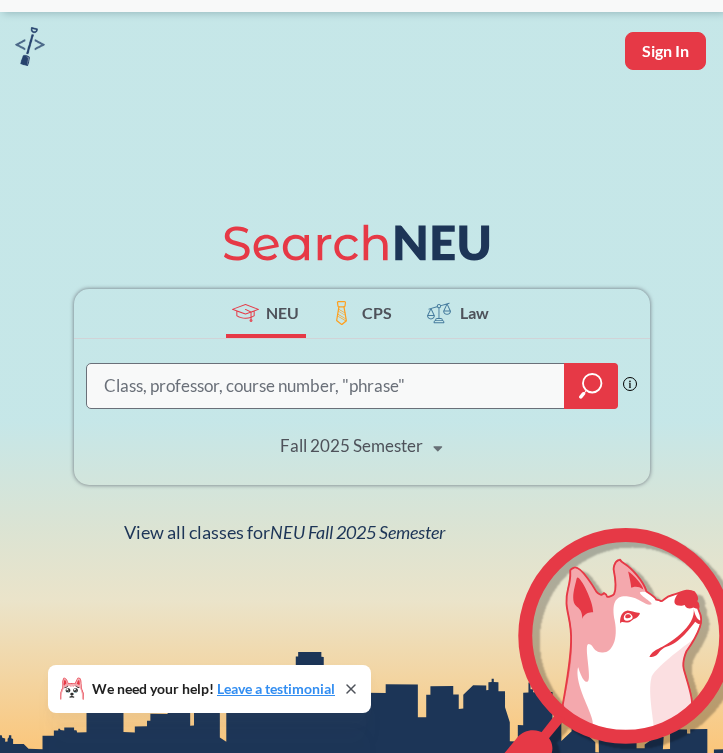 scroll, scrollTop: 74, scrollLeft: 0, axis: vertical 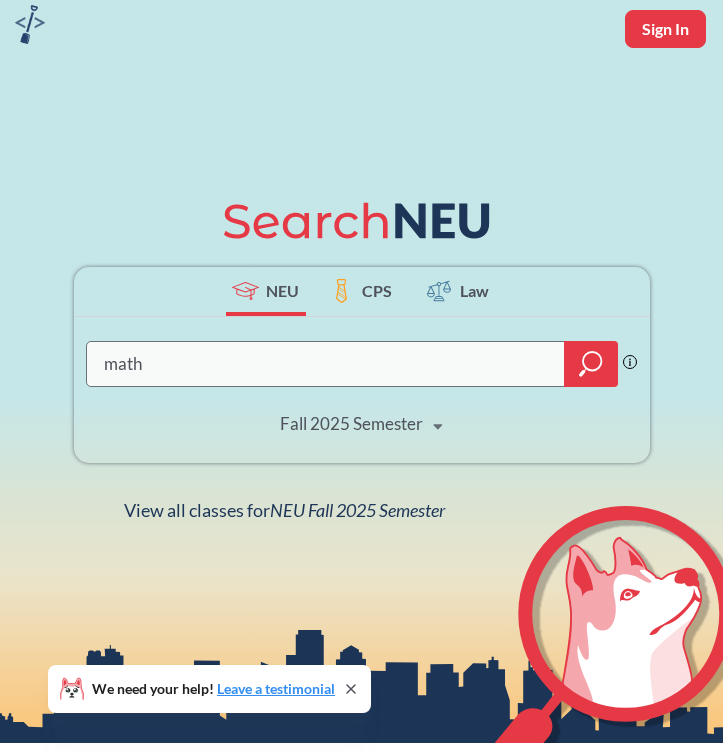 type on "math" 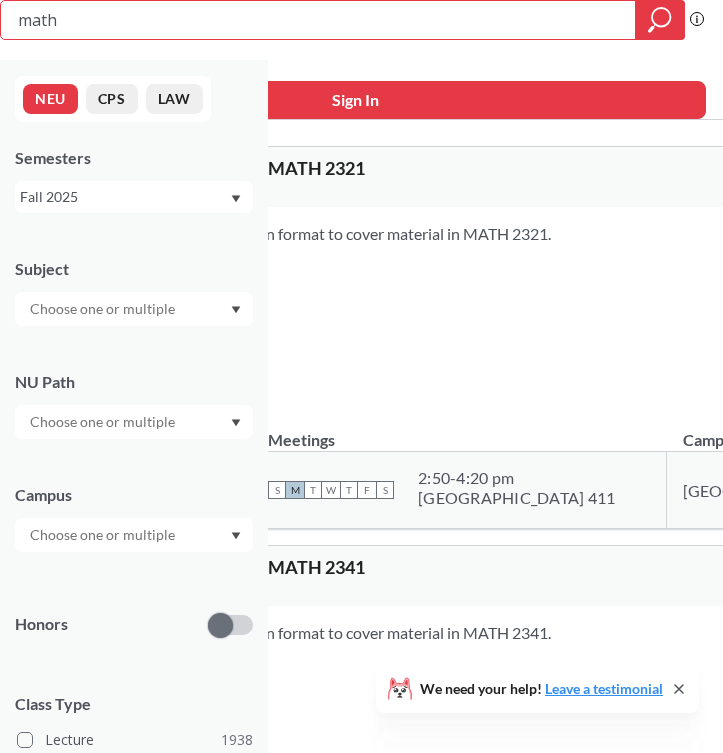 click at bounding box center [104, 309] 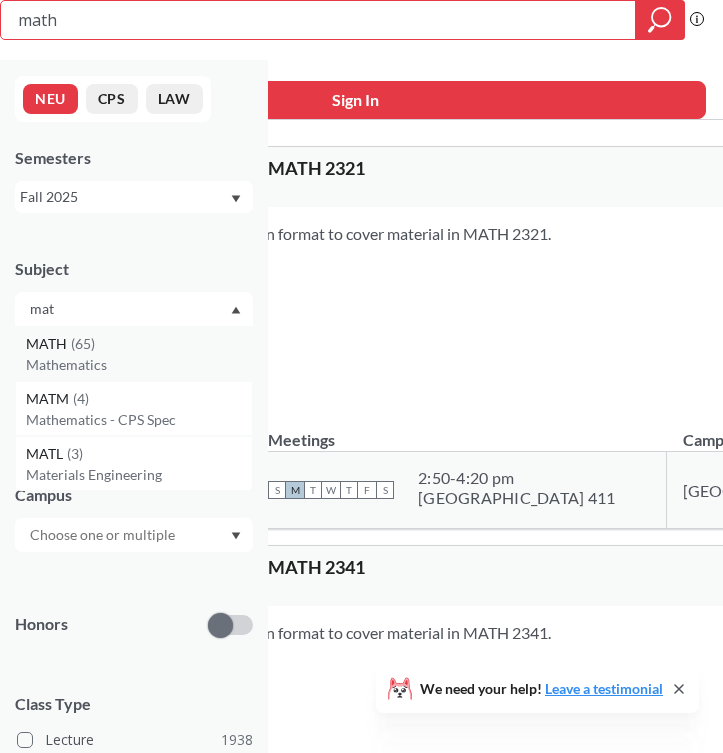 type on "mat" 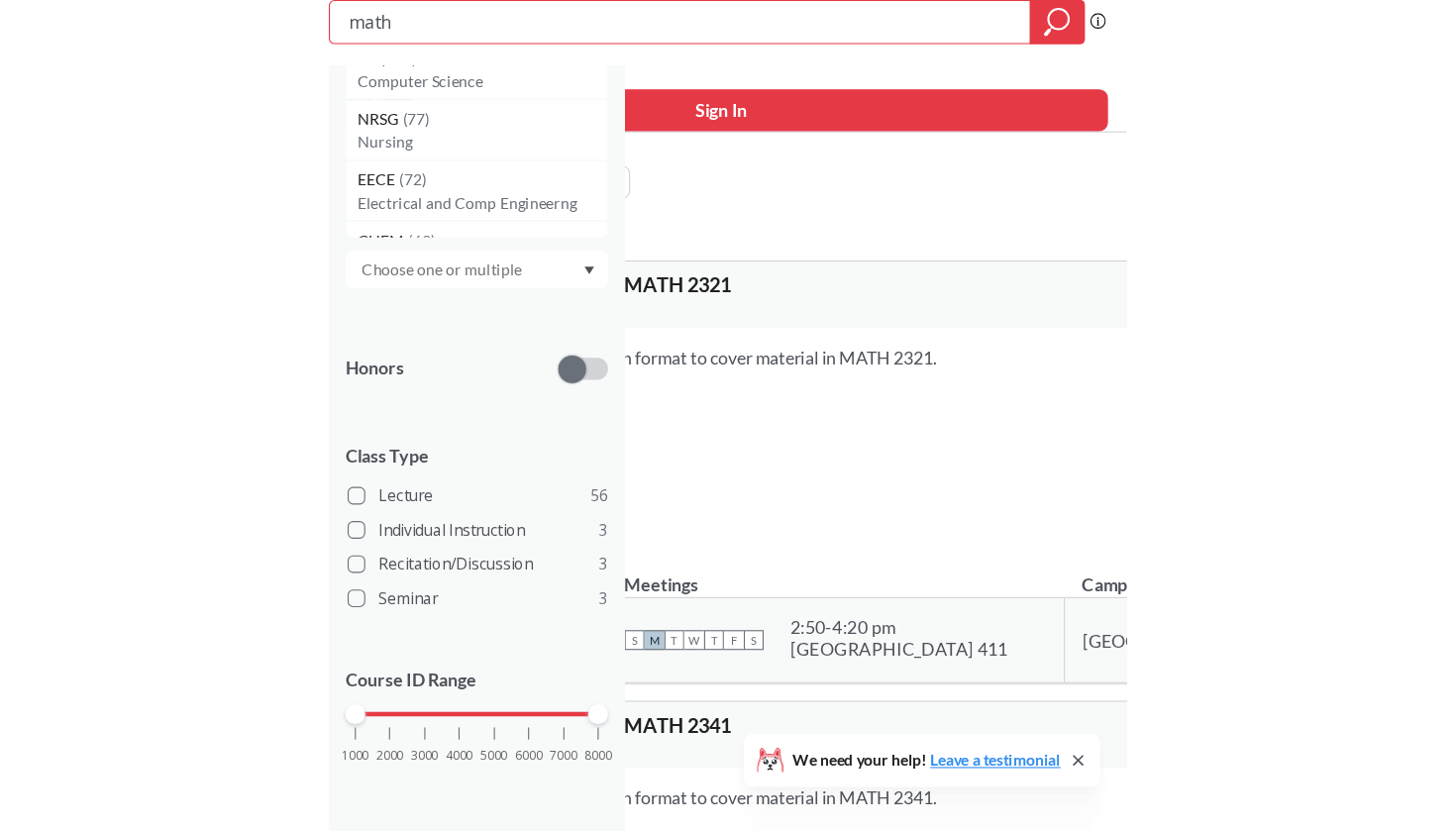 scroll, scrollTop: 210, scrollLeft: 0, axis: vertical 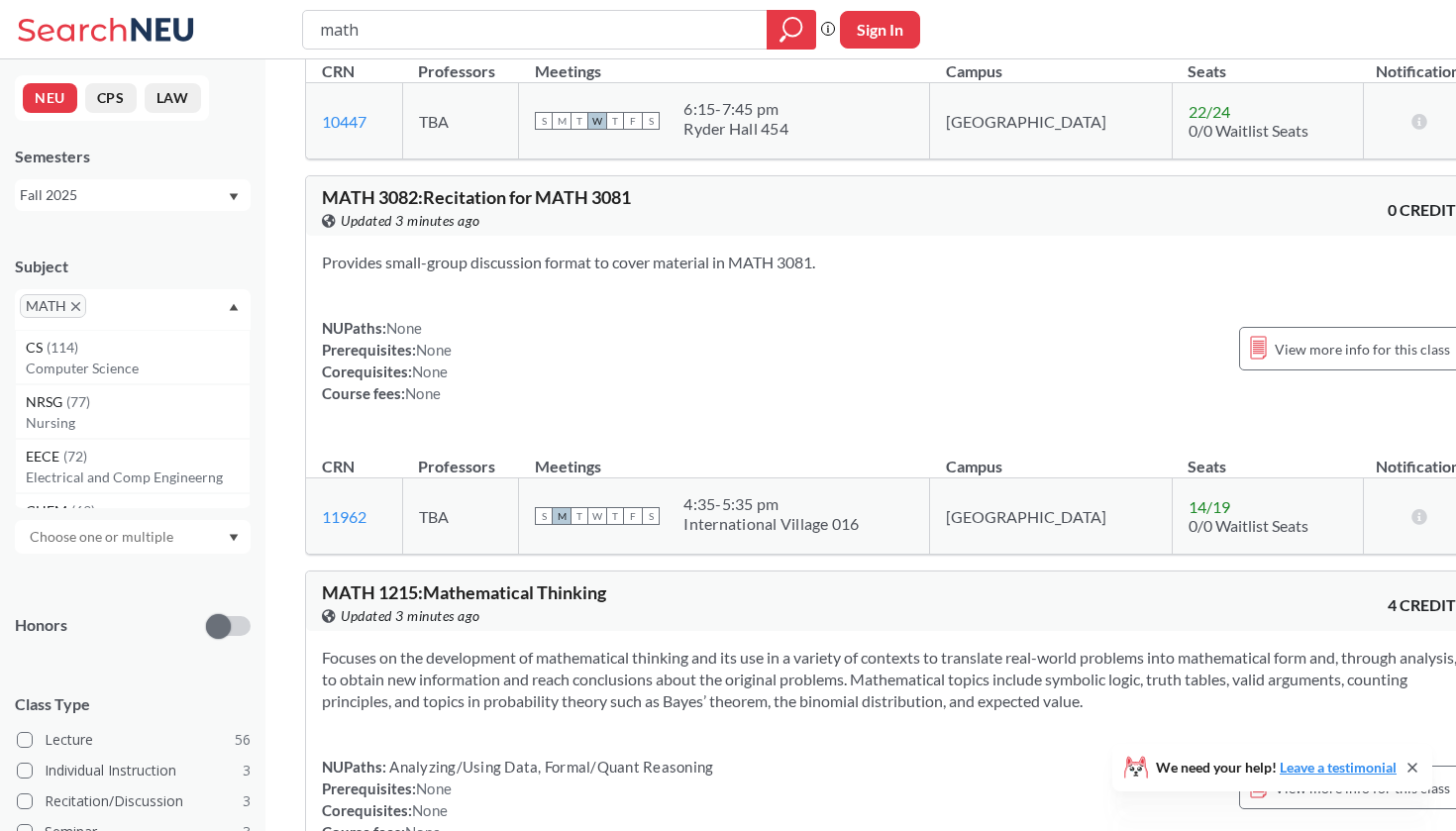 click on "CPS" at bounding box center (111, 98) 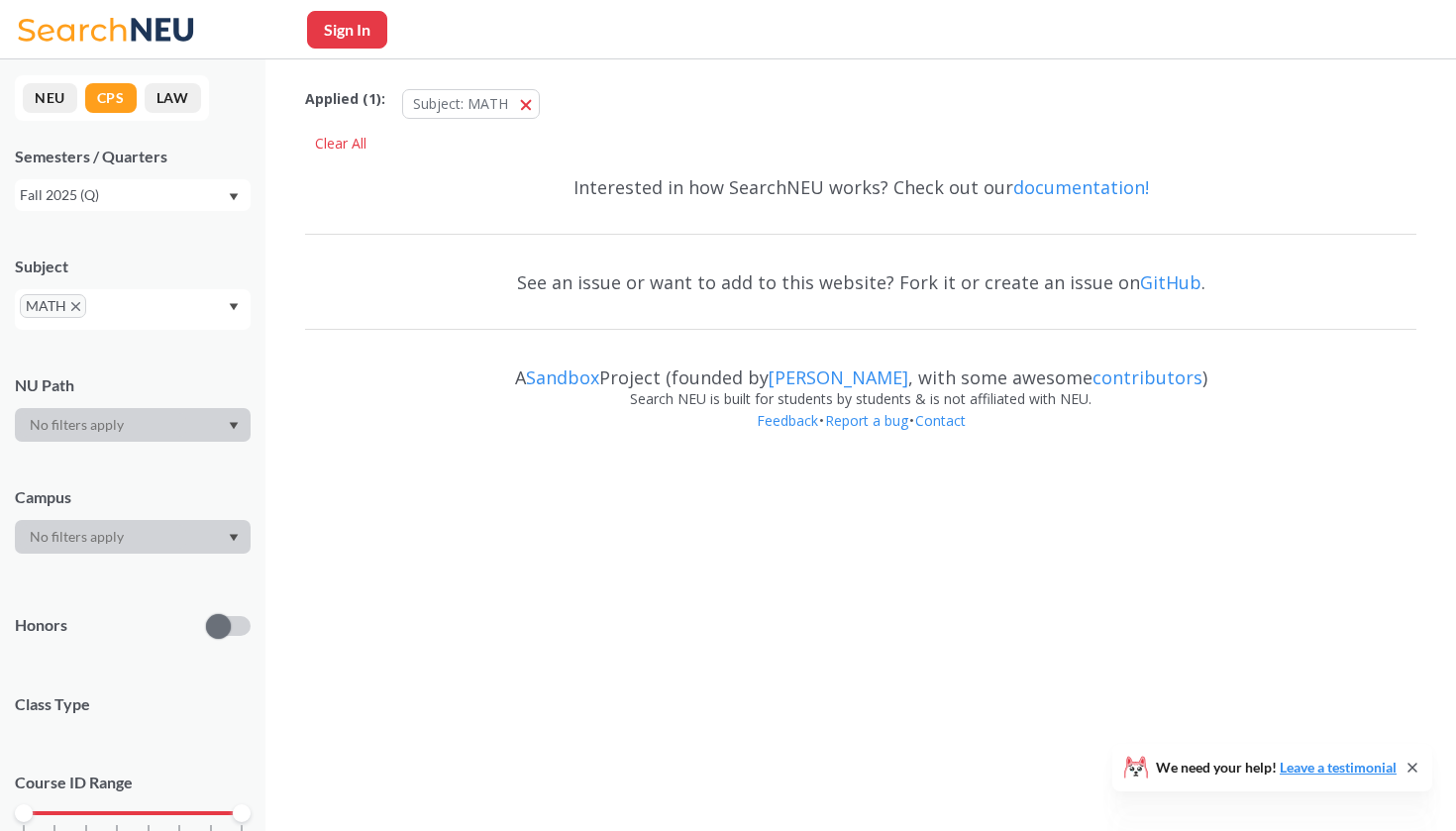 scroll, scrollTop: 0, scrollLeft: 0, axis: both 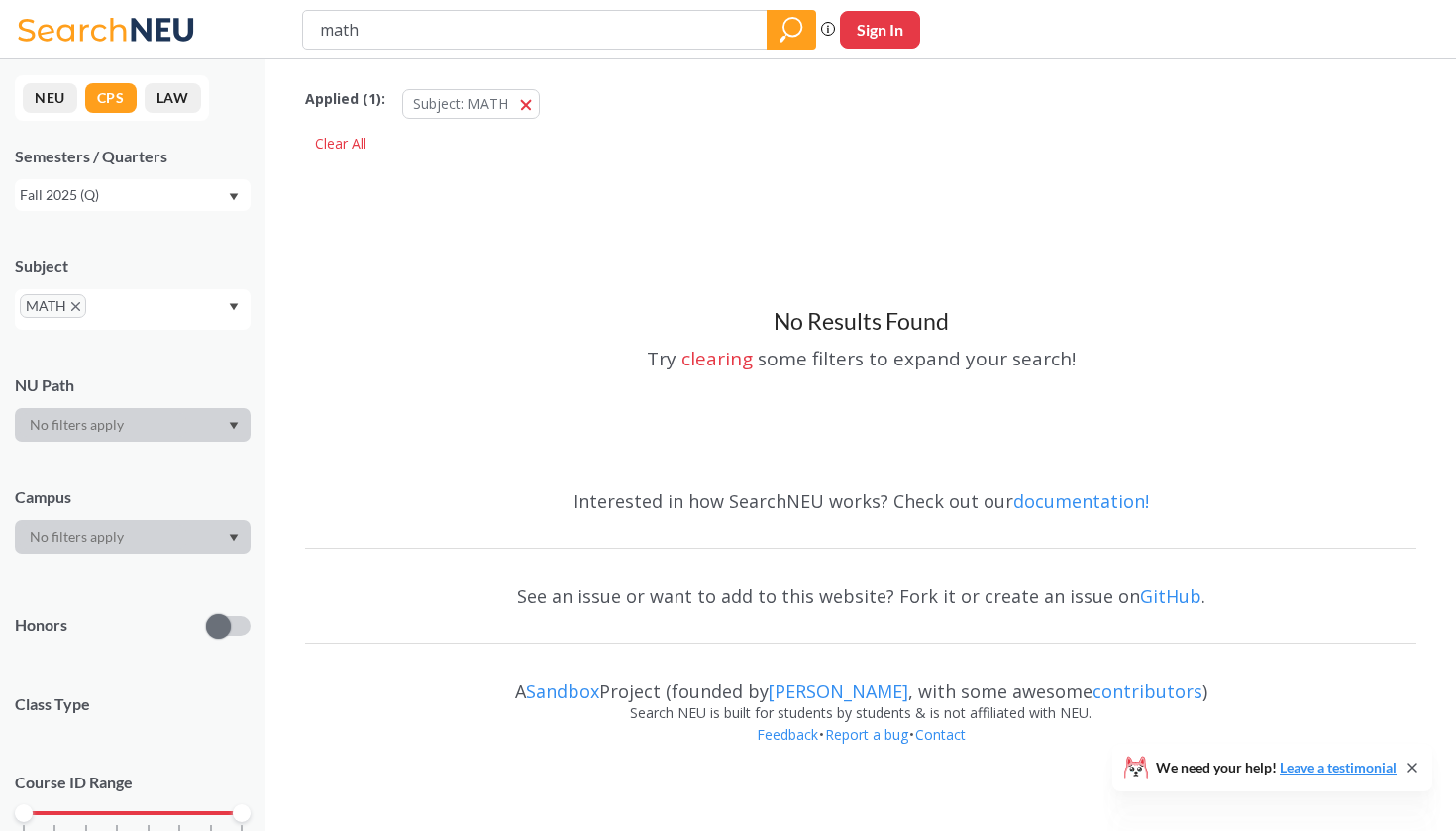 click on "LAW" at bounding box center [172, 98] 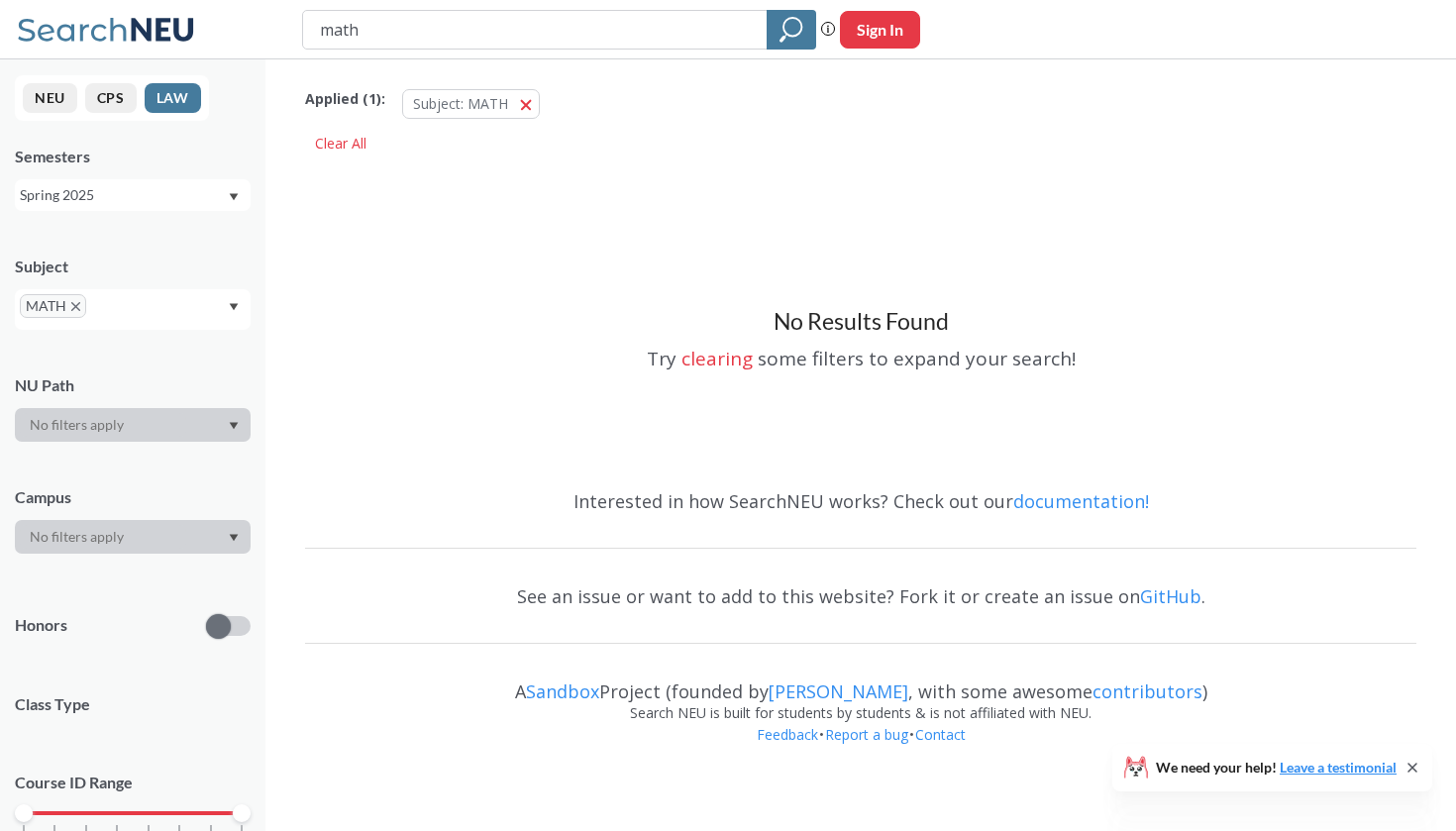 click on "NEU" at bounding box center [50, 98] 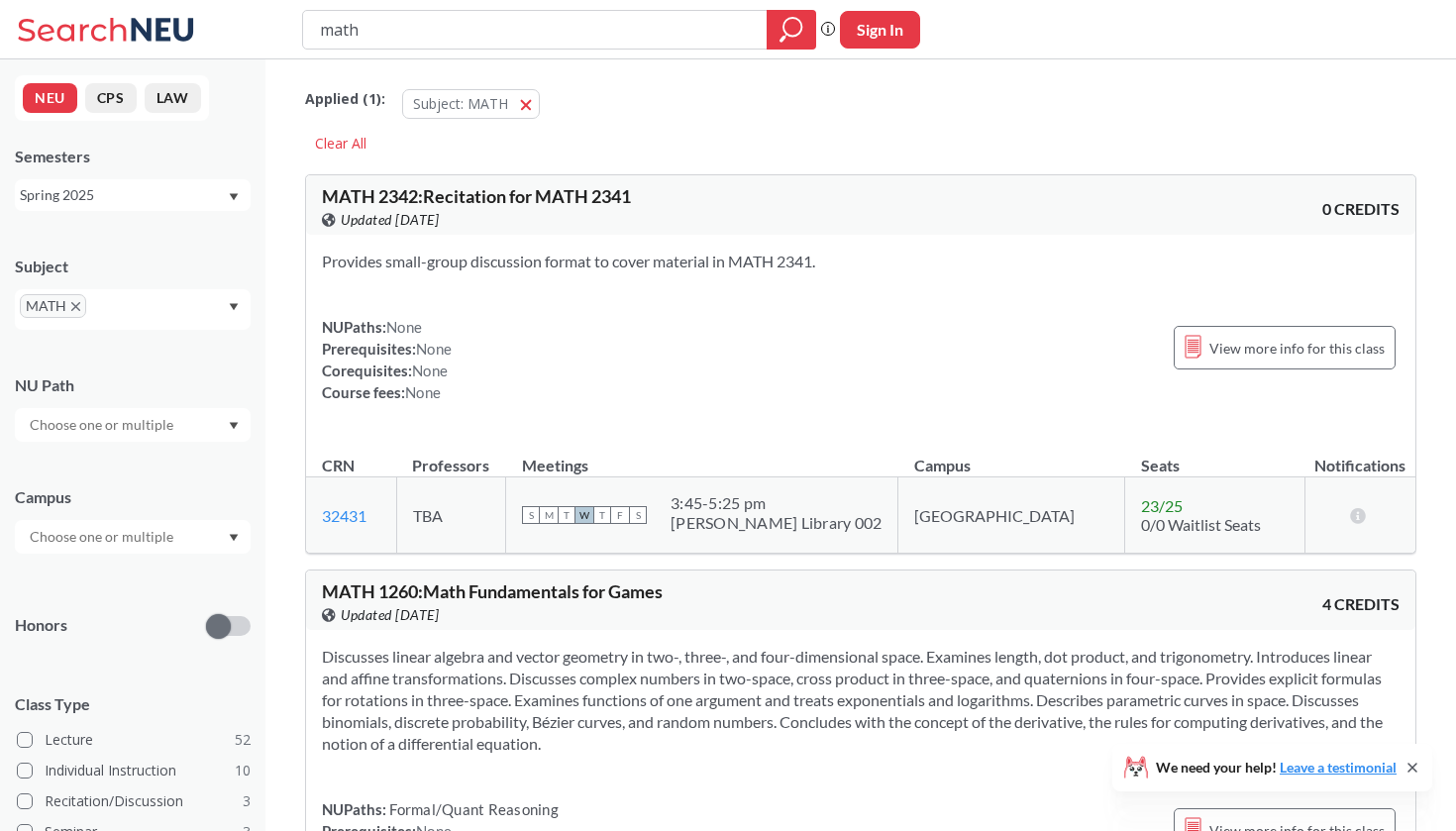 click on "Spring 2025" at bounding box center (123, 195) 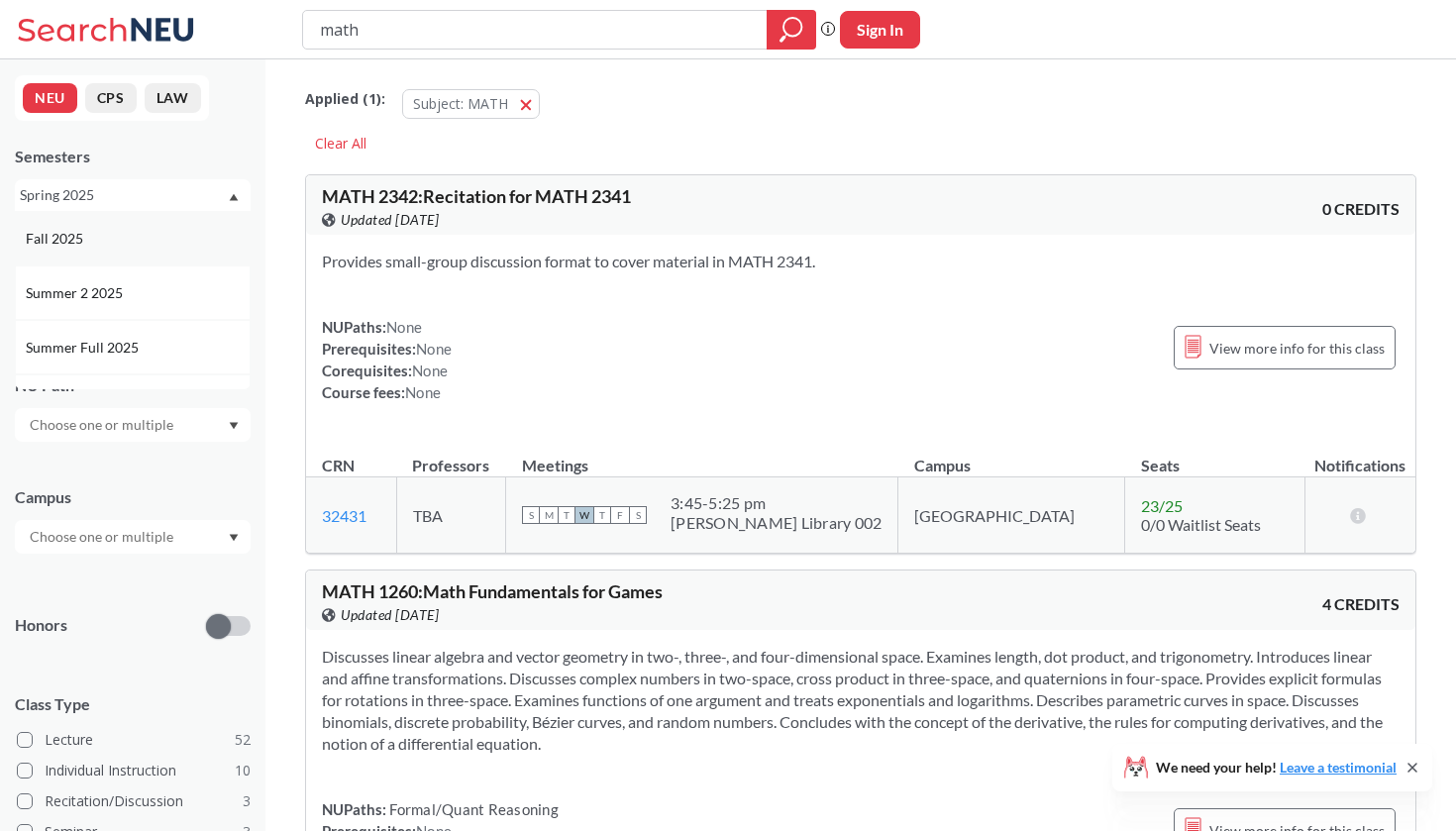 click on "Fall 2025" at bounding box center [138, 239] 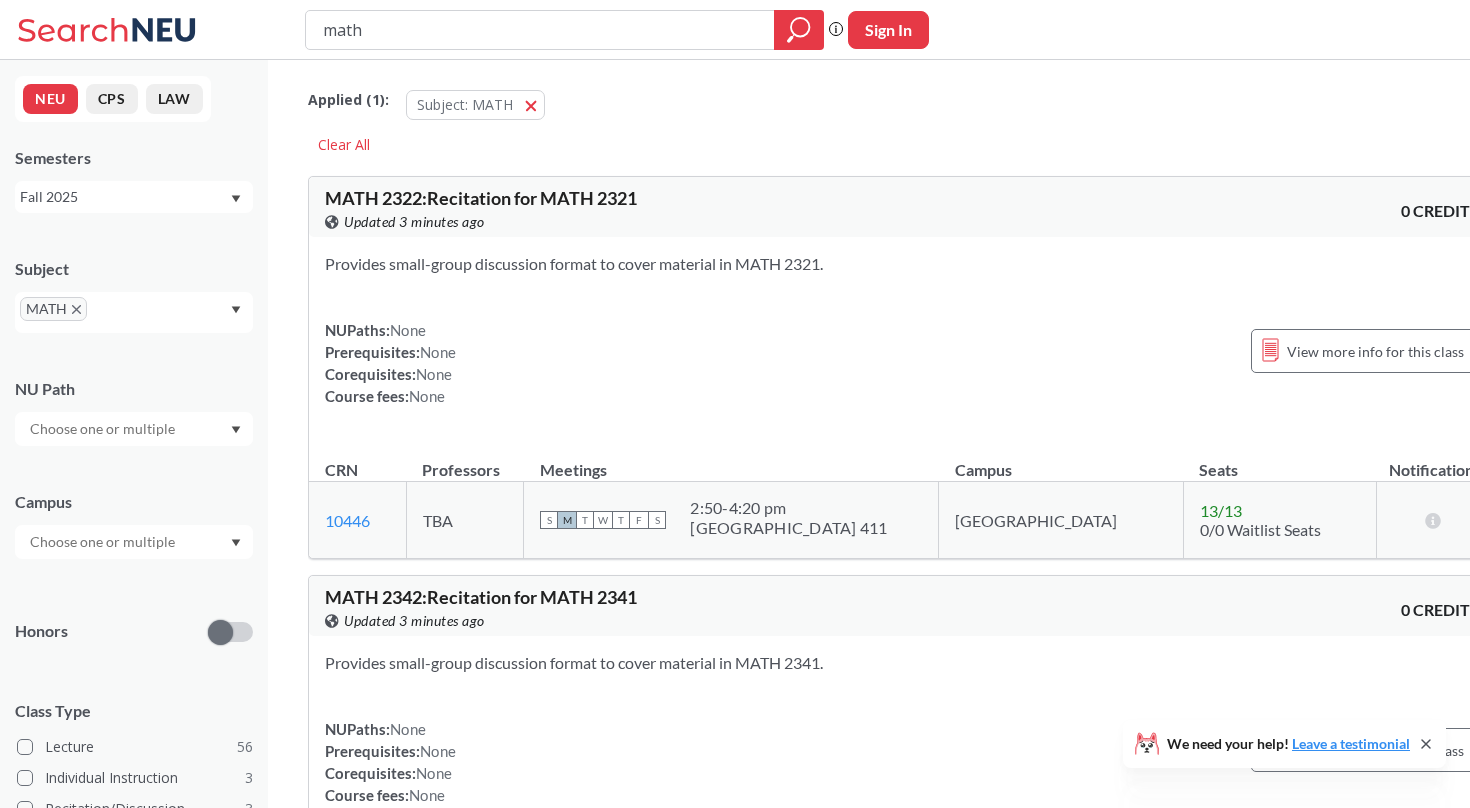 scroll, scrollTop: 0, scrollLeft: 0, axis: both 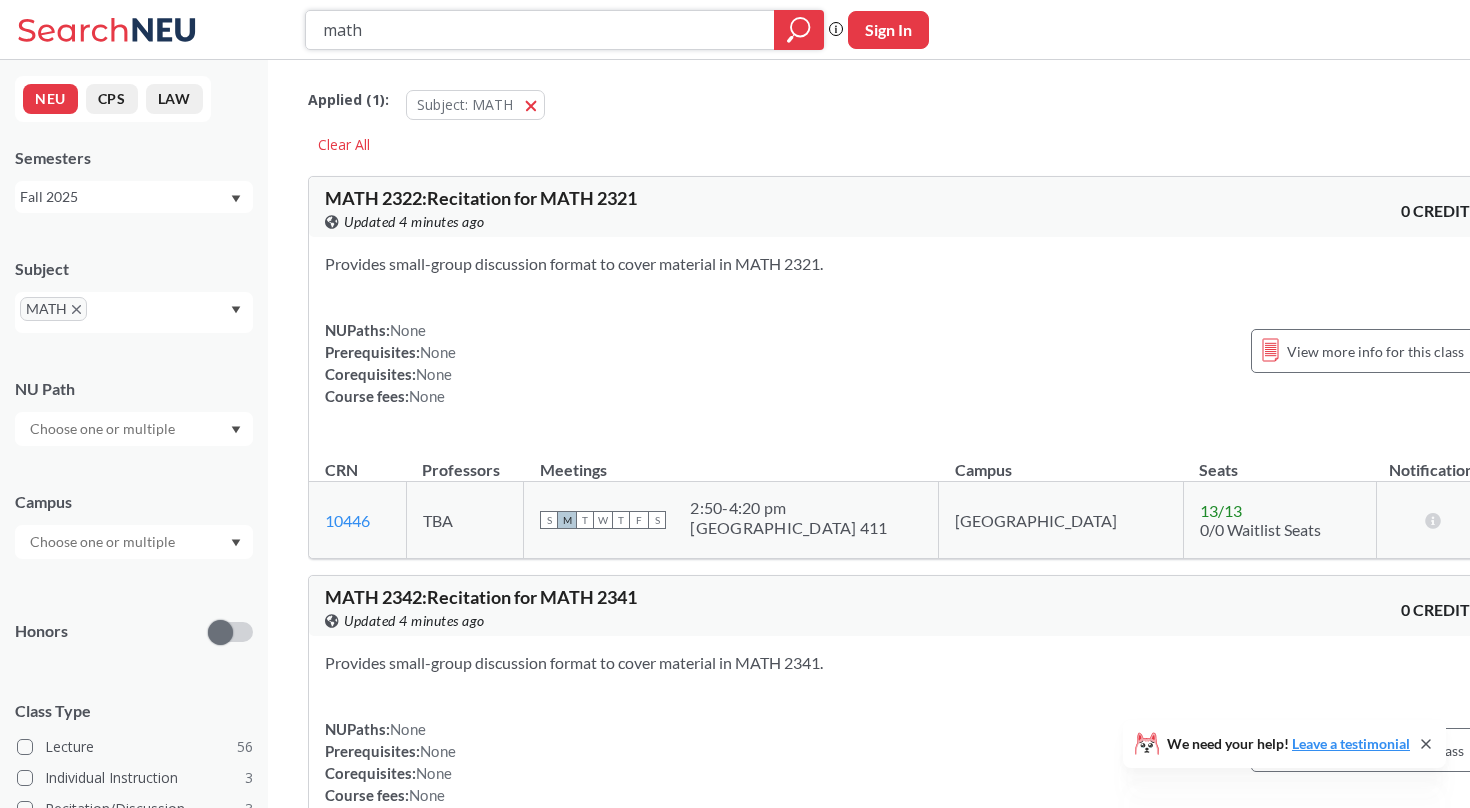 click on "math" at bounding box center (540, 30) 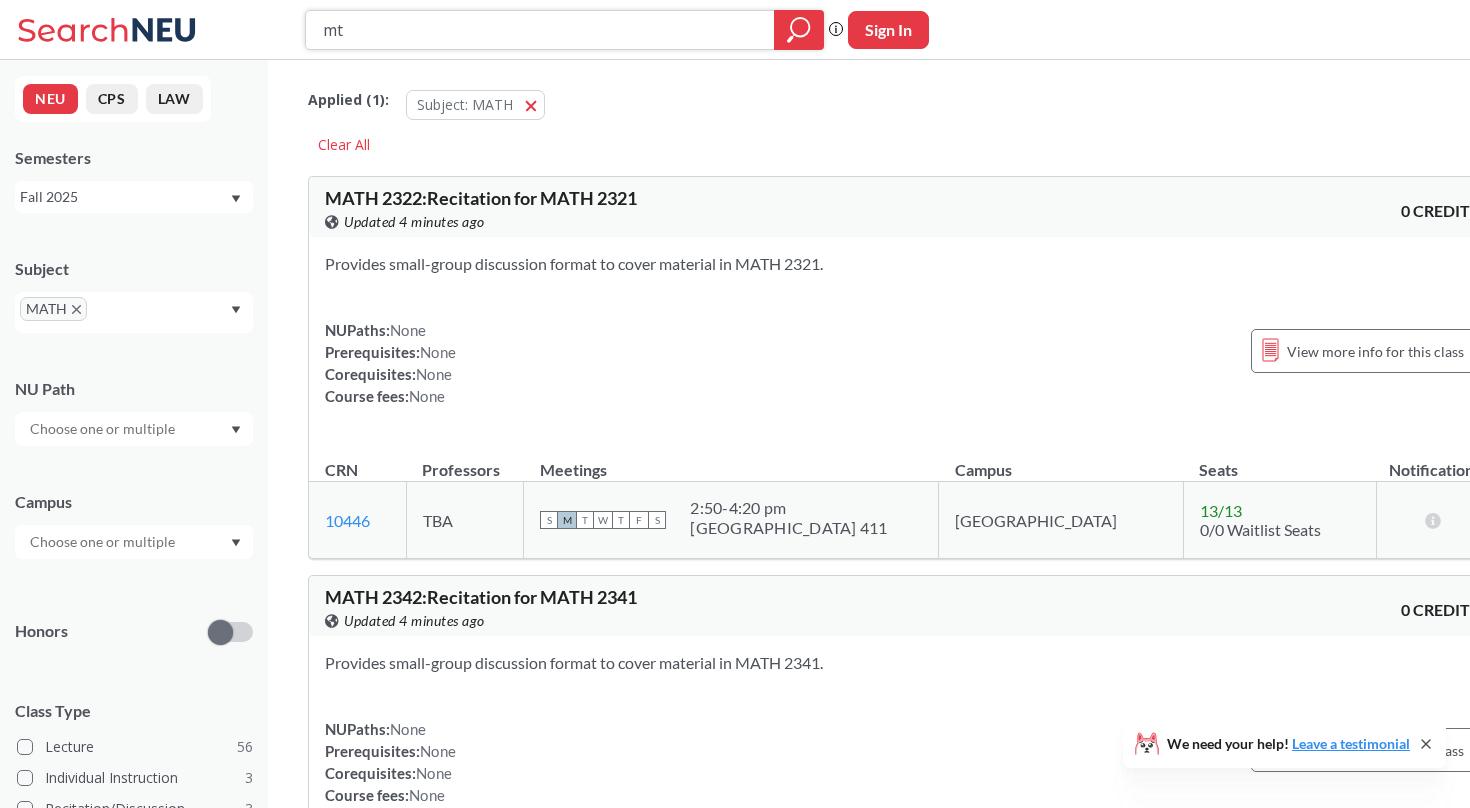 type on "mth" 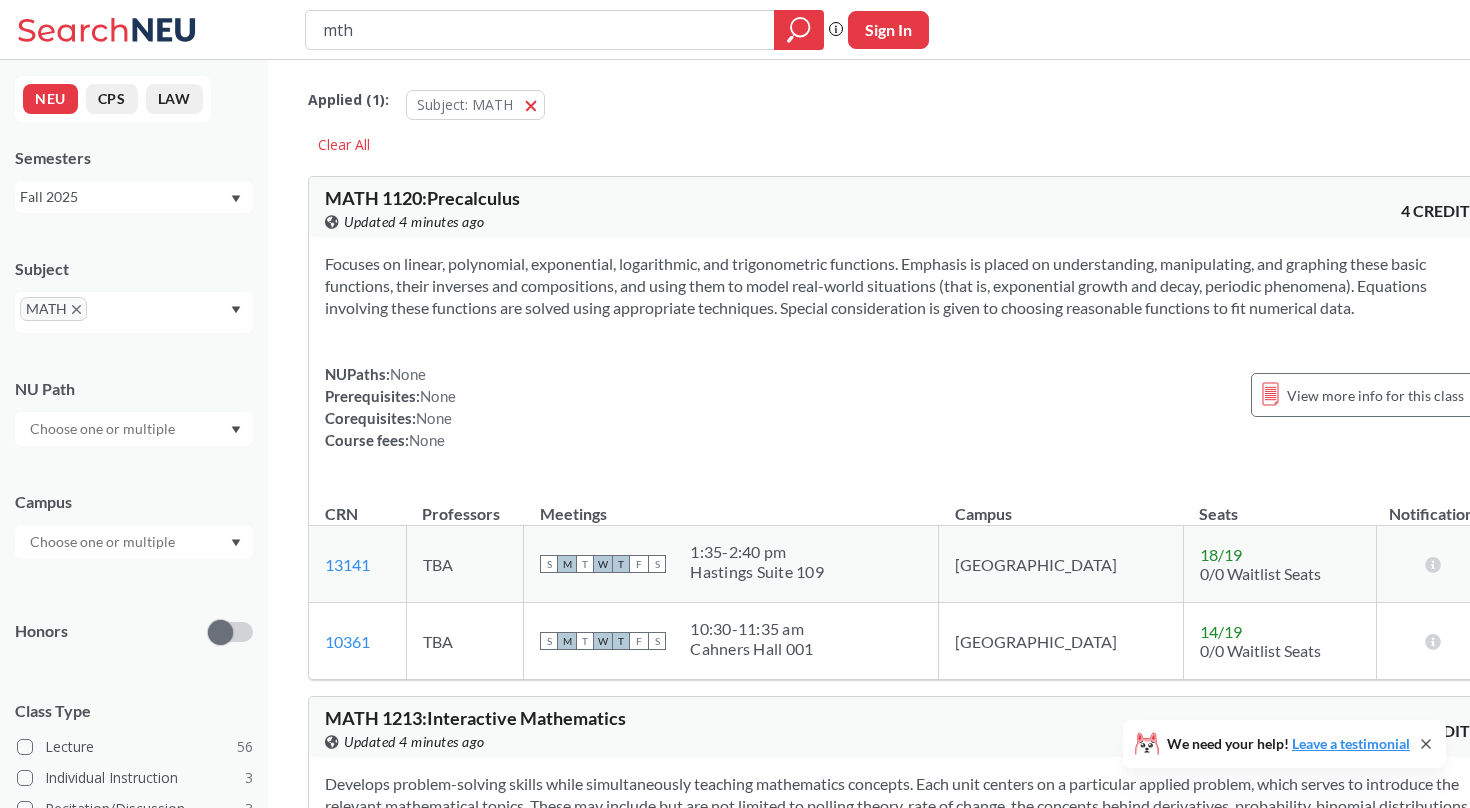 click 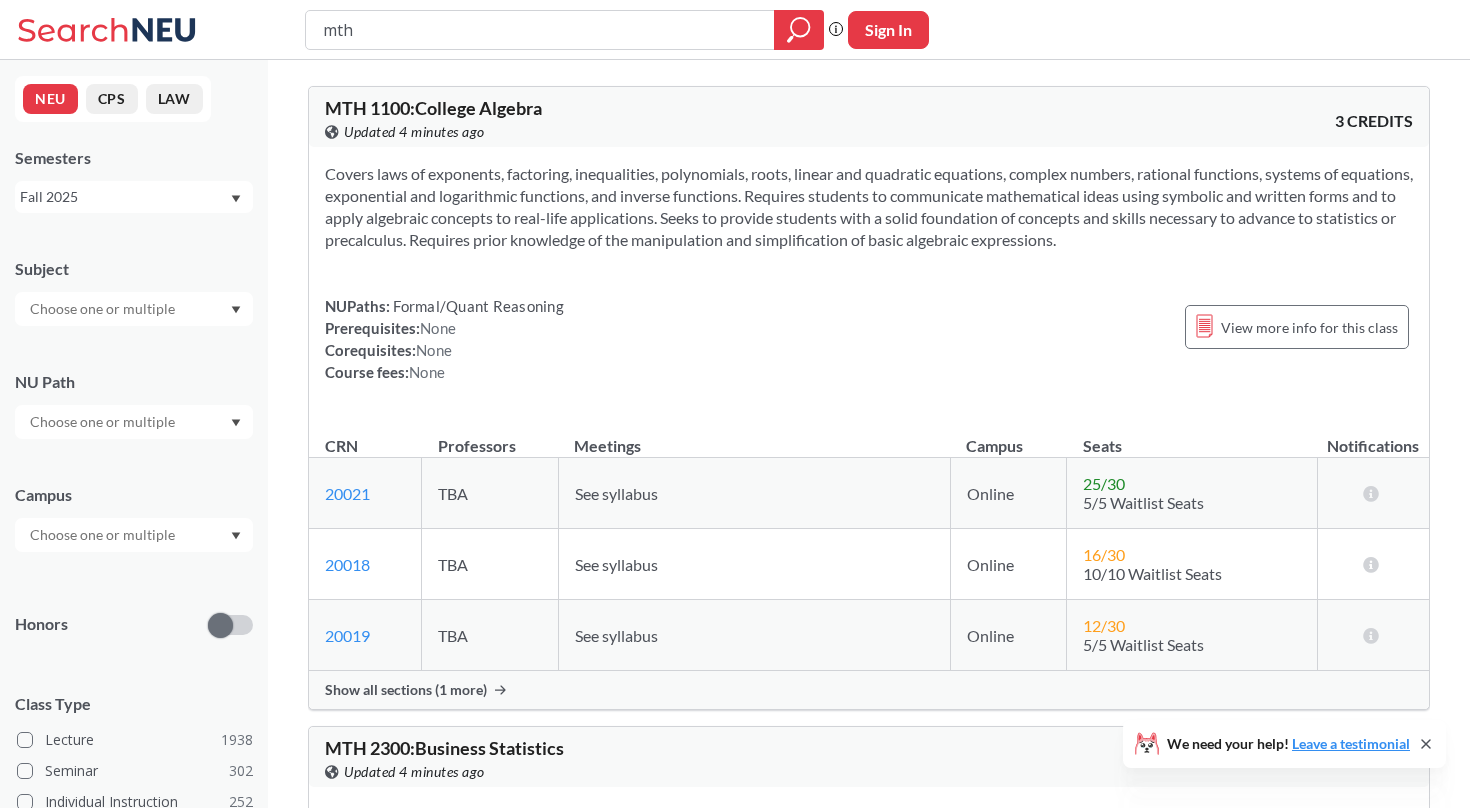 click on "mth" at bounding box center [540, 30] 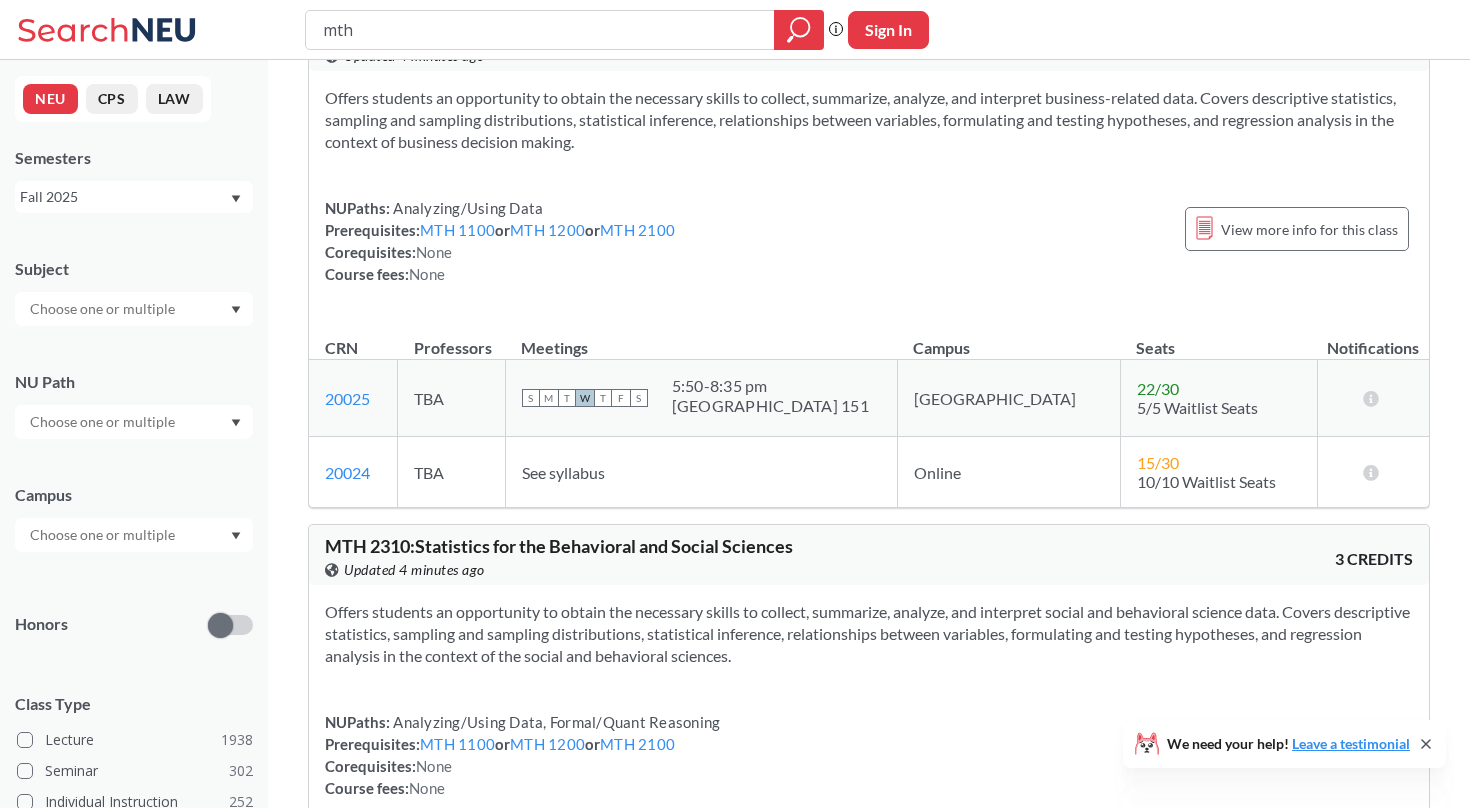 scroll, scrollTop: 650, scrollLeft: 0, axis: vertical 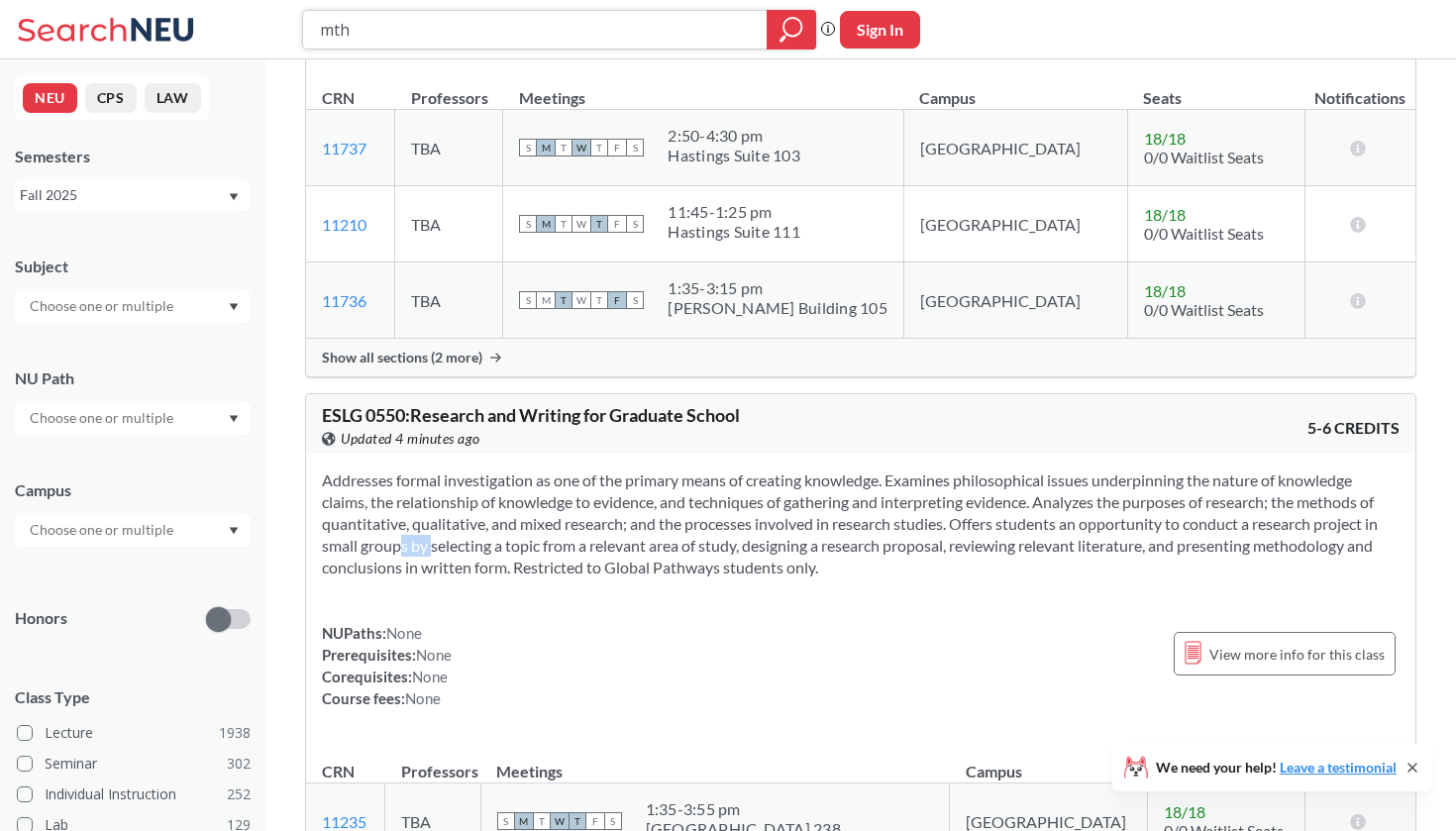 click on "mth" at bounding box center [535, 30] 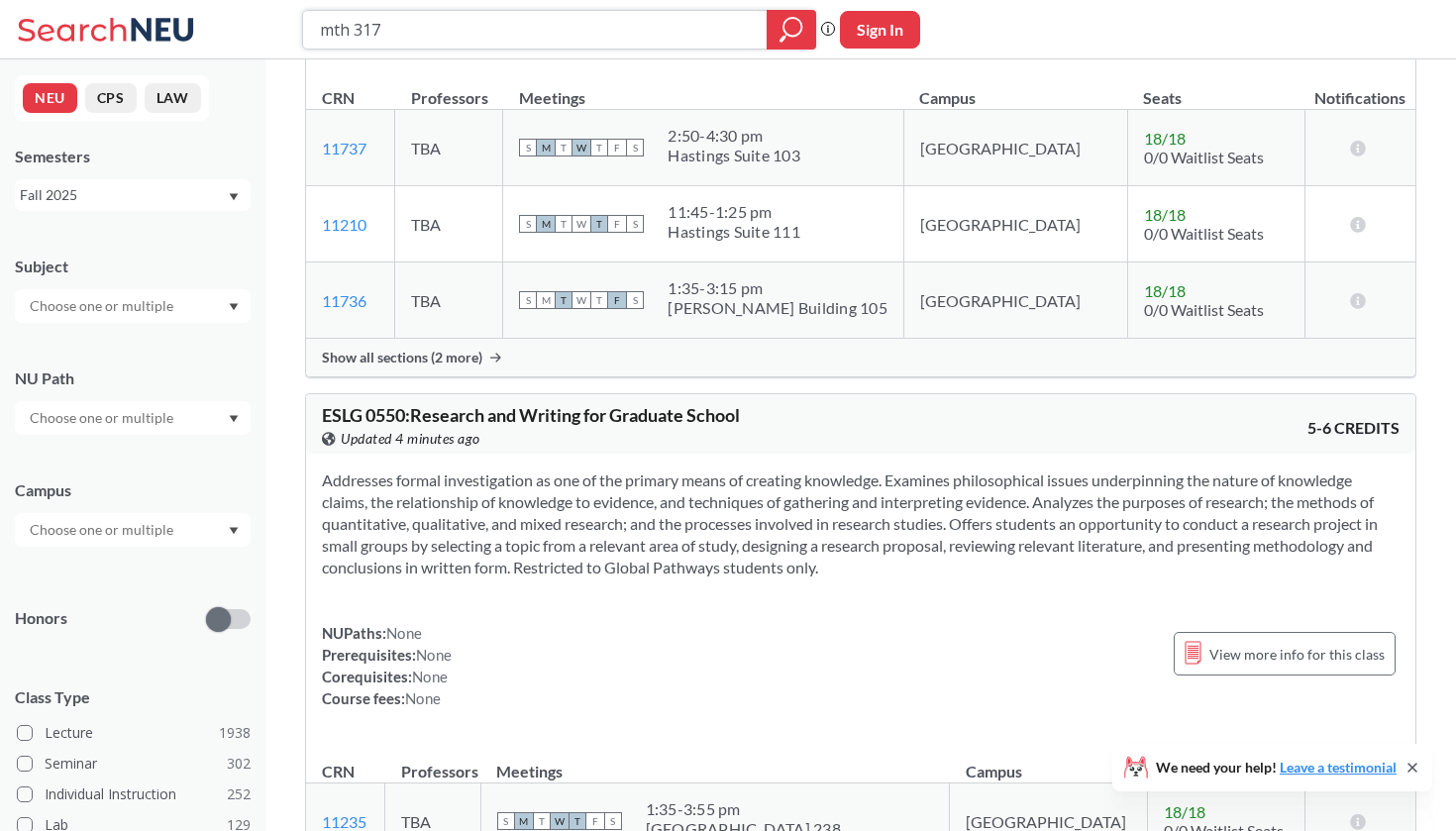 type on "mth 3175" 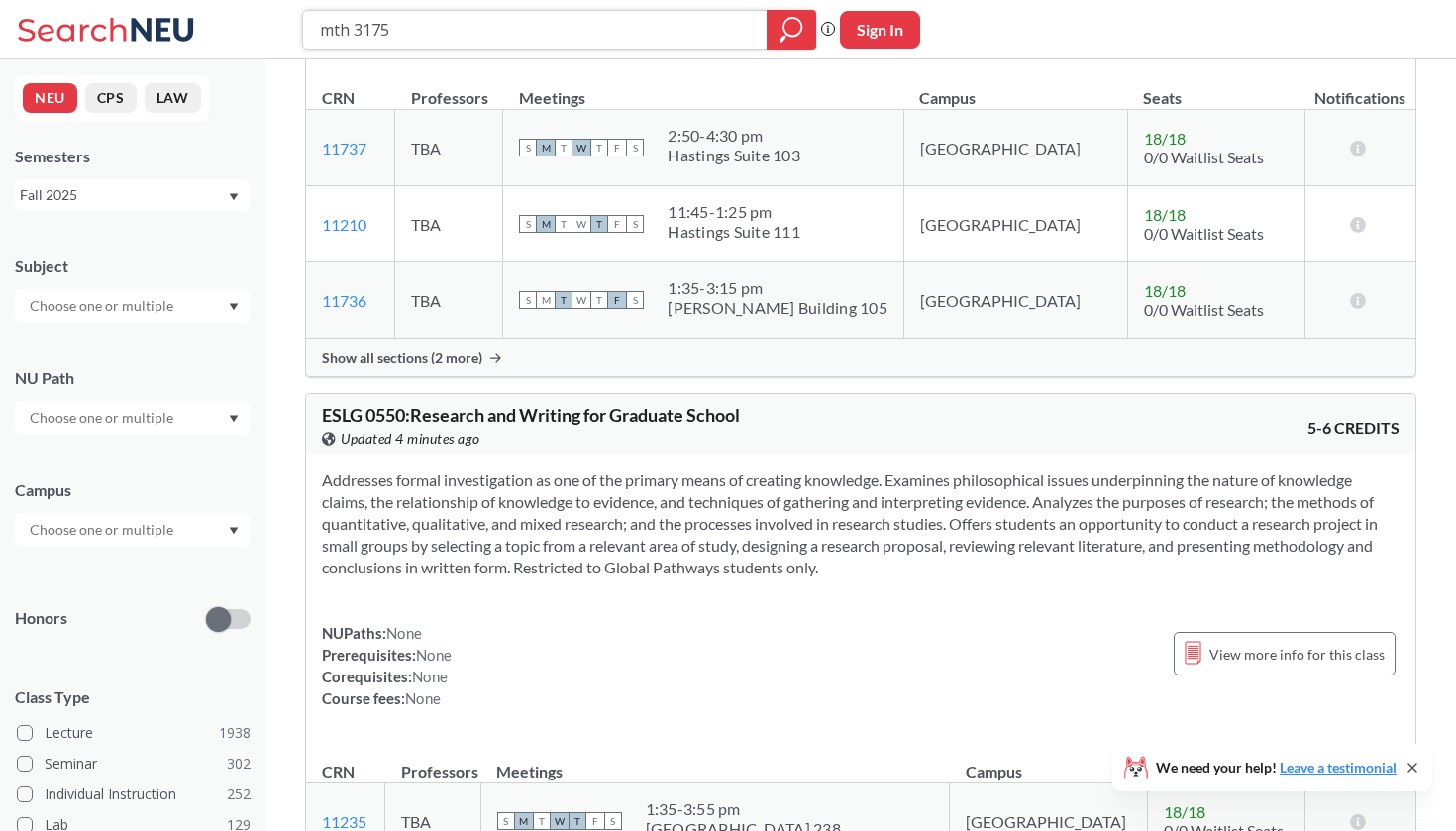 scroll, scrollTop: 0, scrollLeft: 0, axis: both 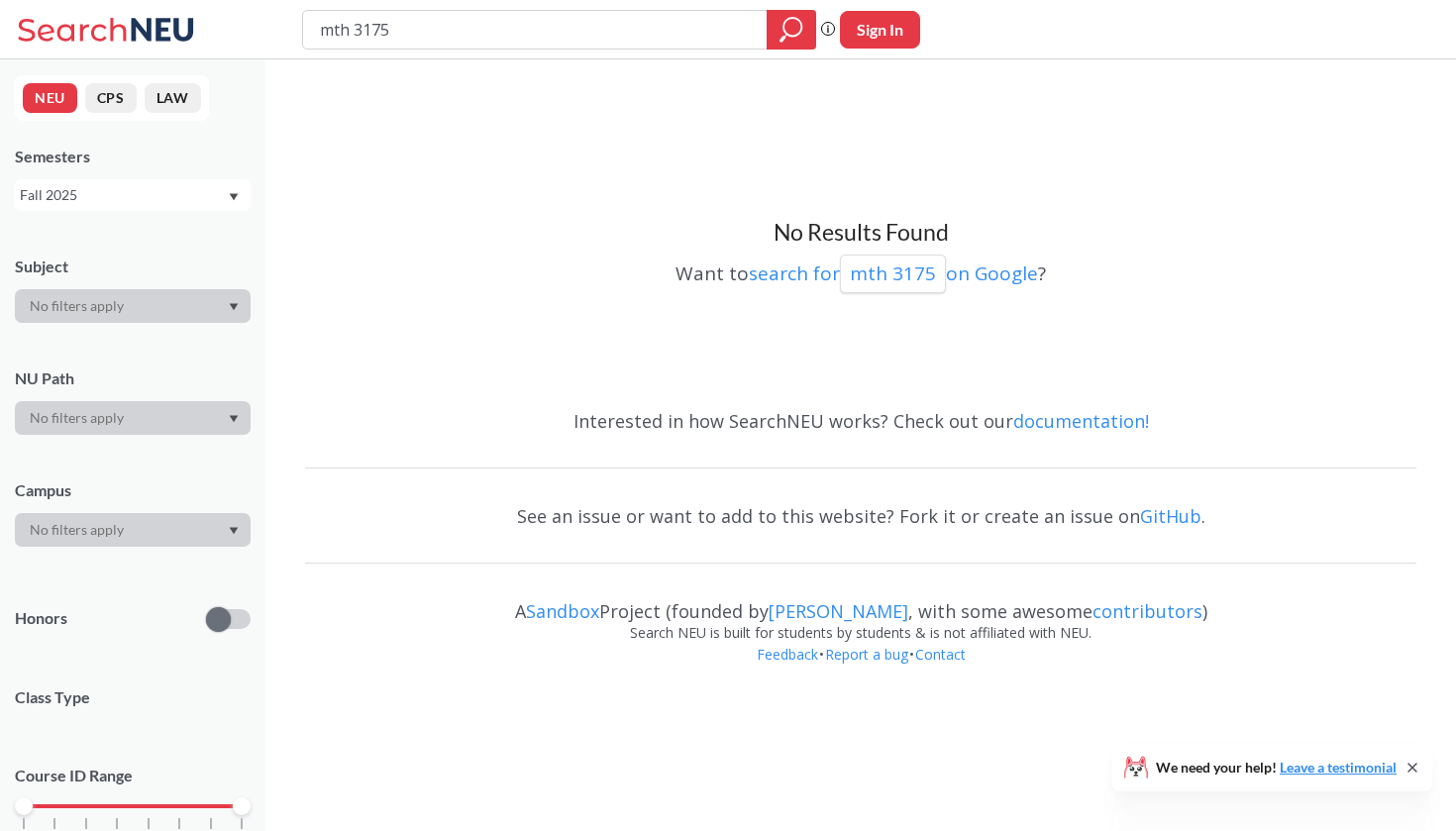 click on "Fall 2025" at bounding box center (123, 195) 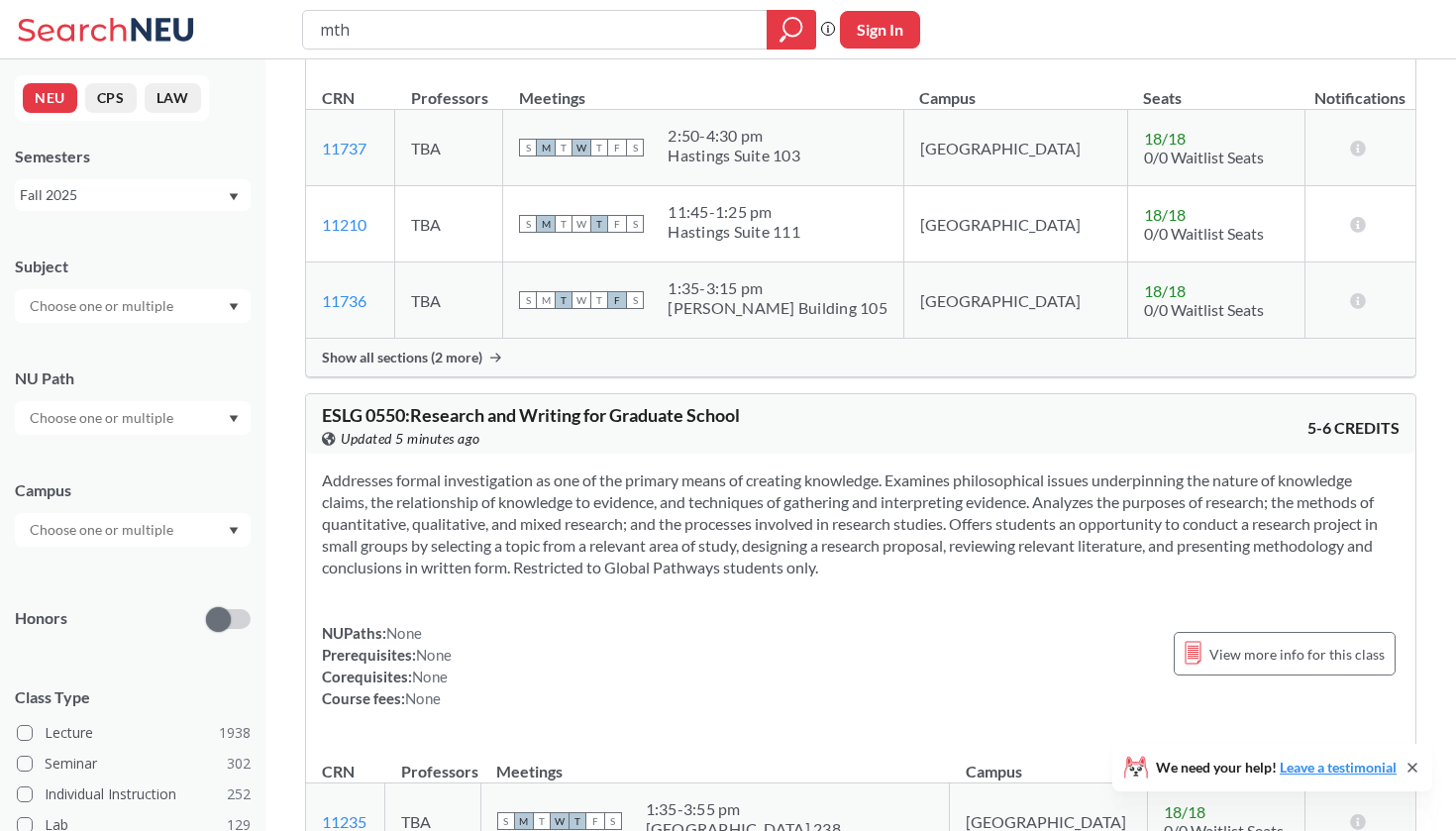 scroll, scrollTop: 5453, scrollLeft: 0, axis: vertical 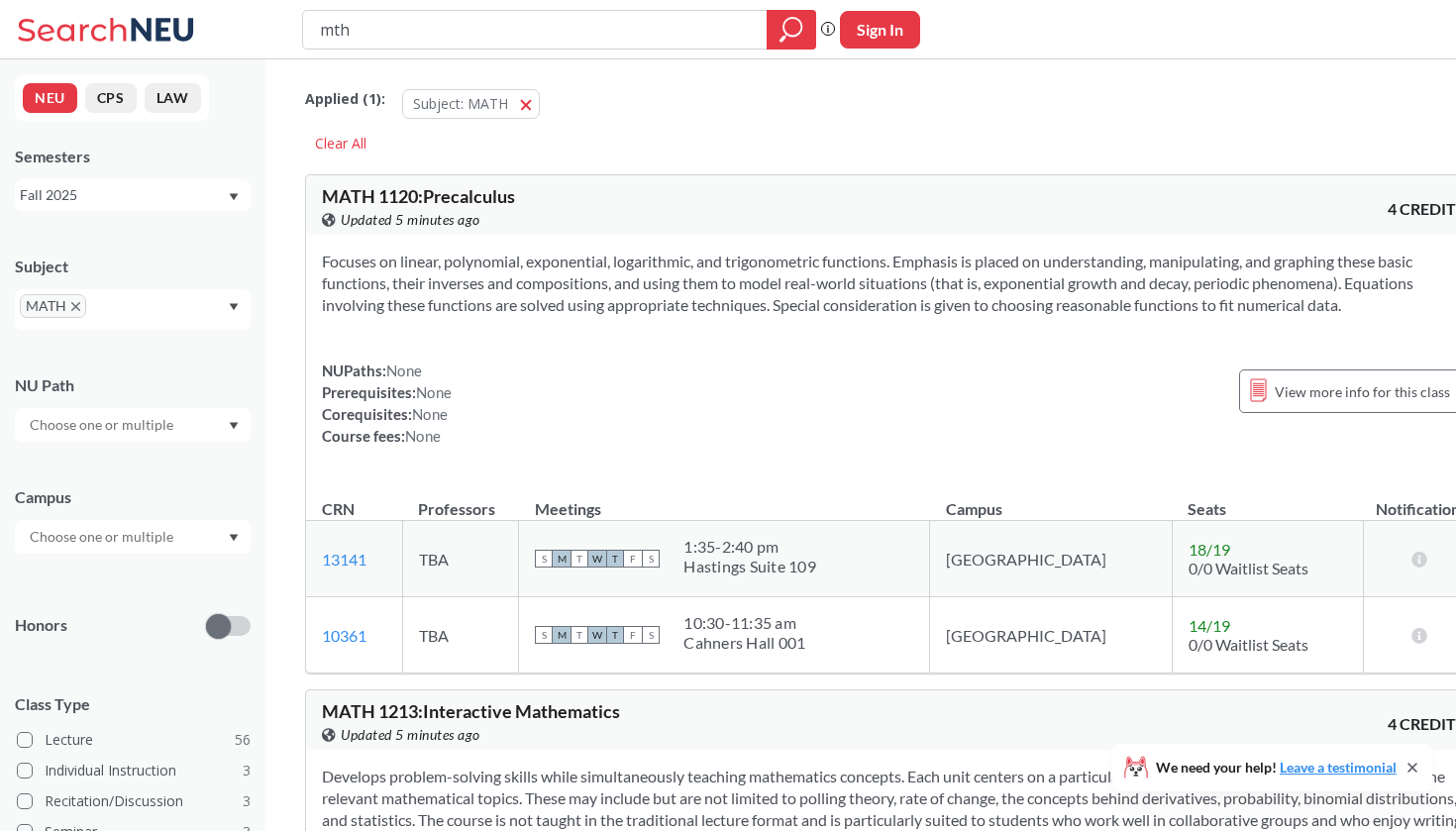 type on "math" 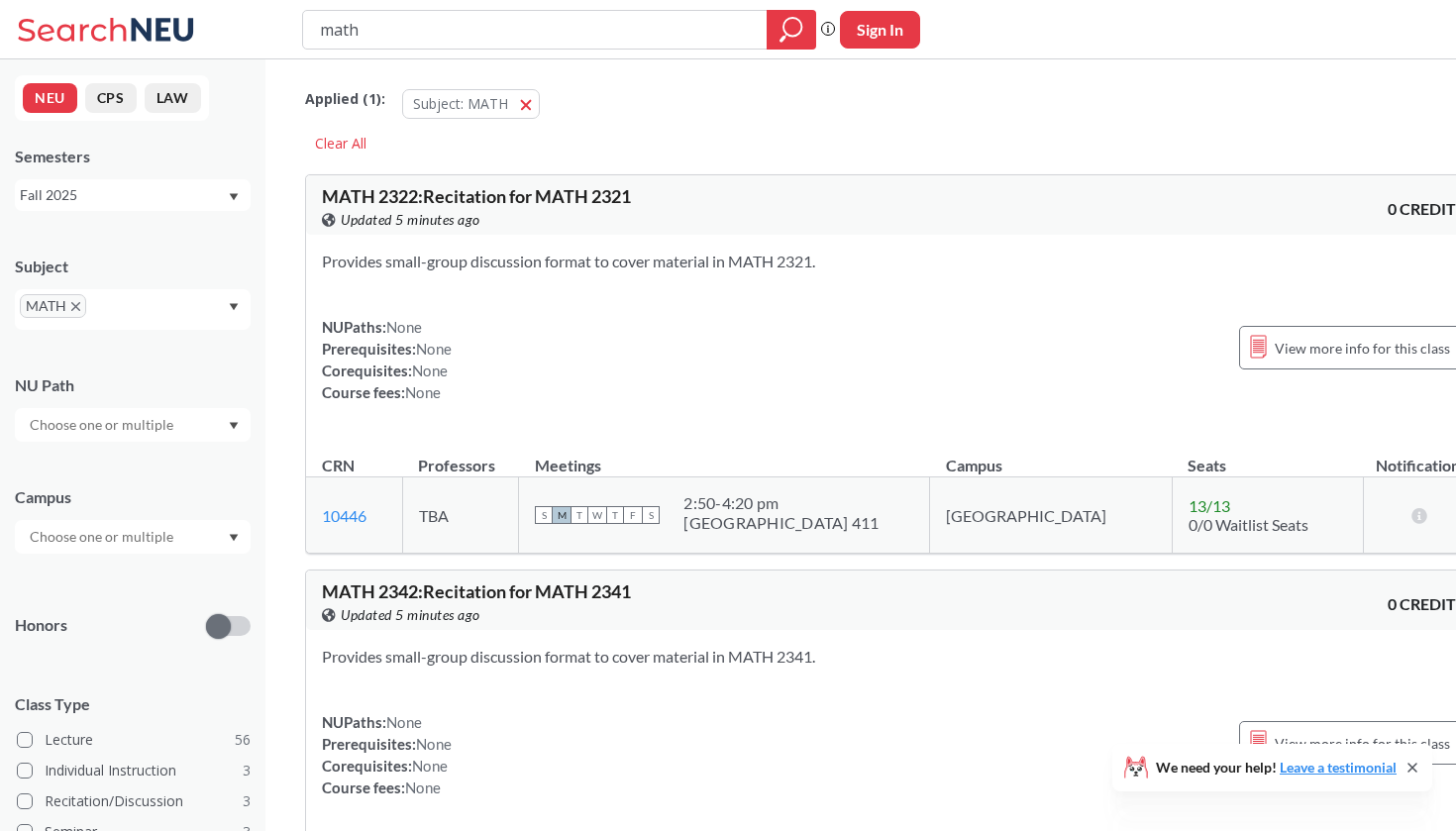 scroll, scrollTop: 789, scrollLeft: 0, axis: vertical 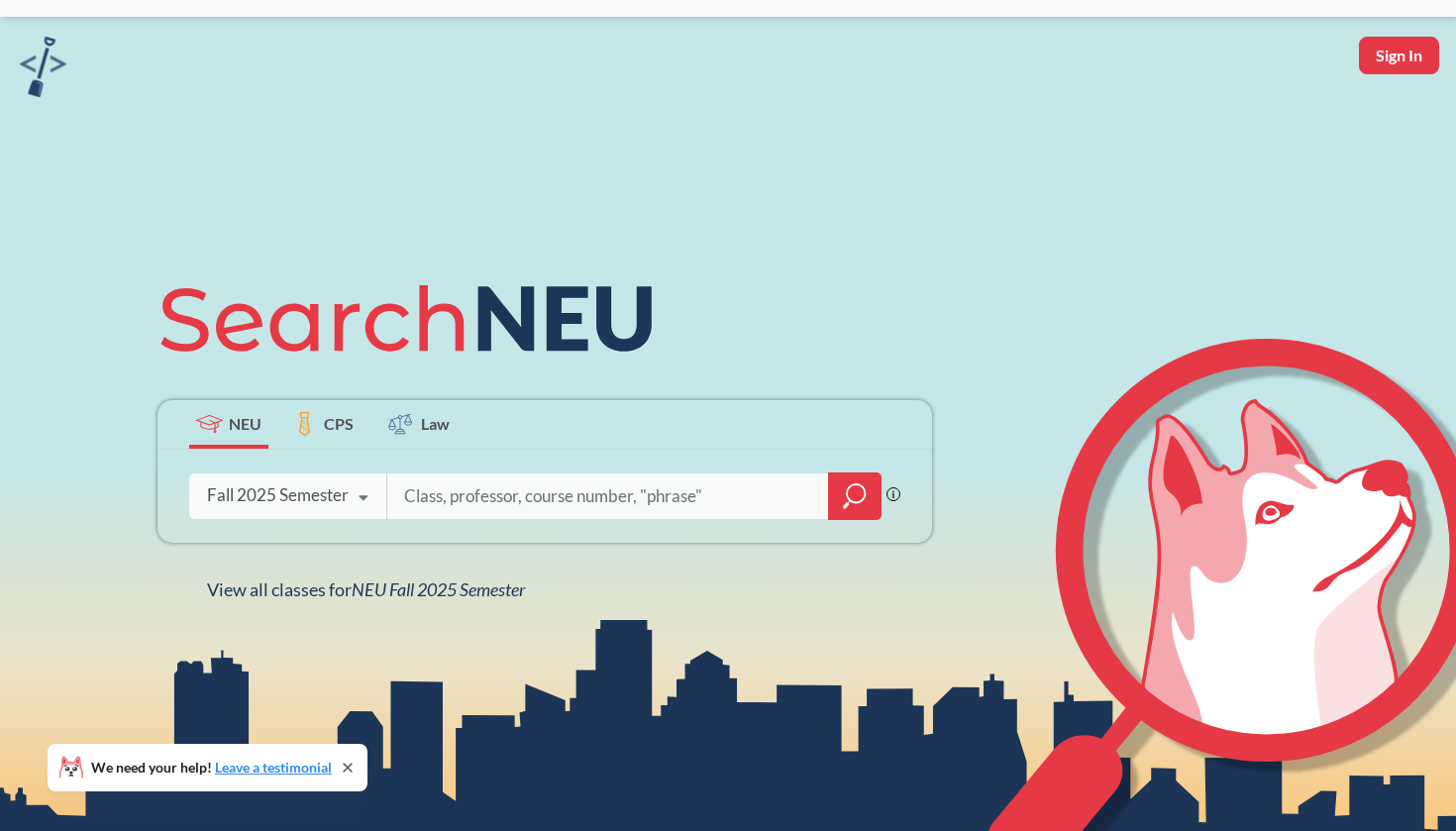 click 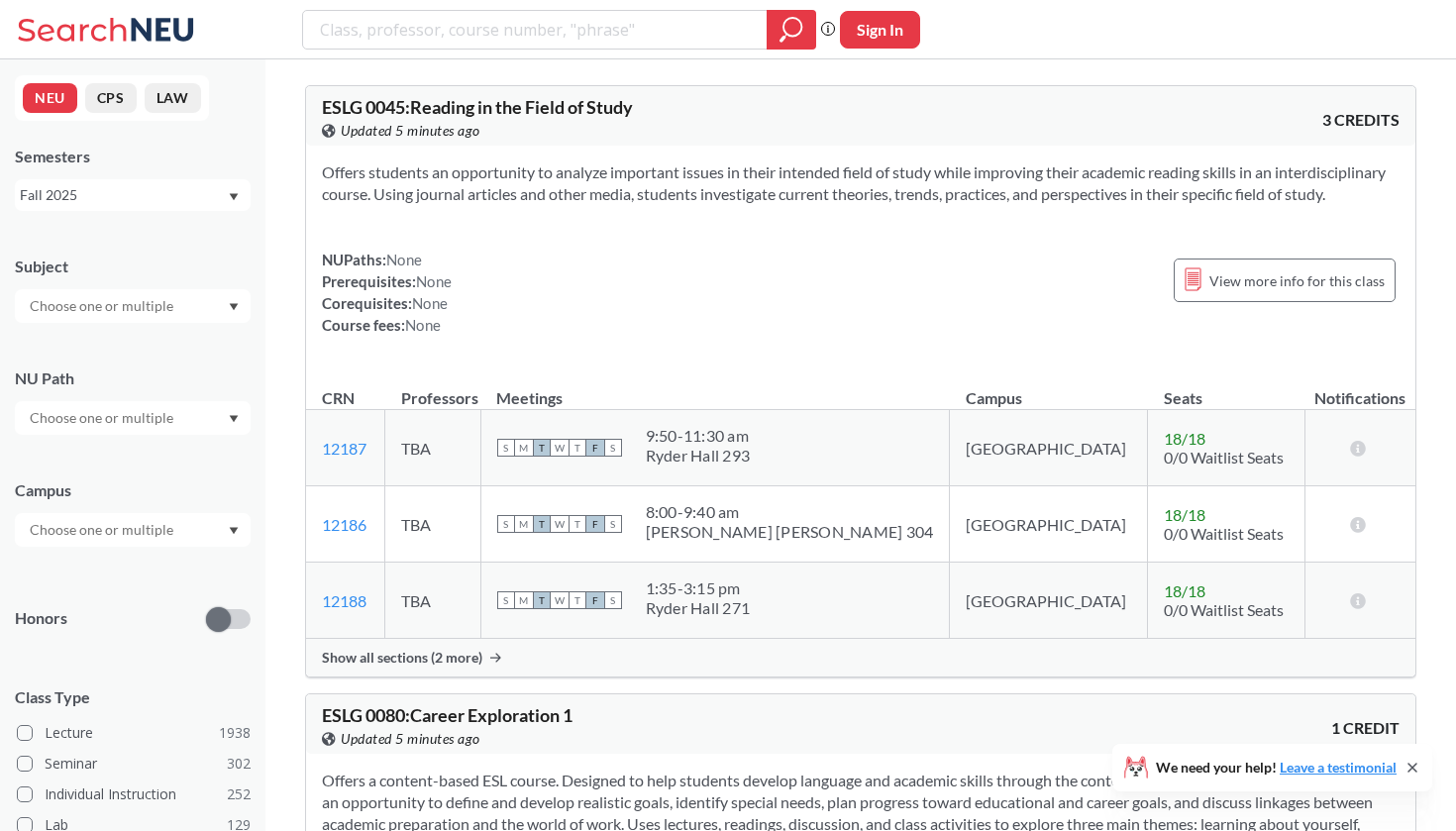 scroll, scrollTop: 0, scrollLeft: 0, axis: both 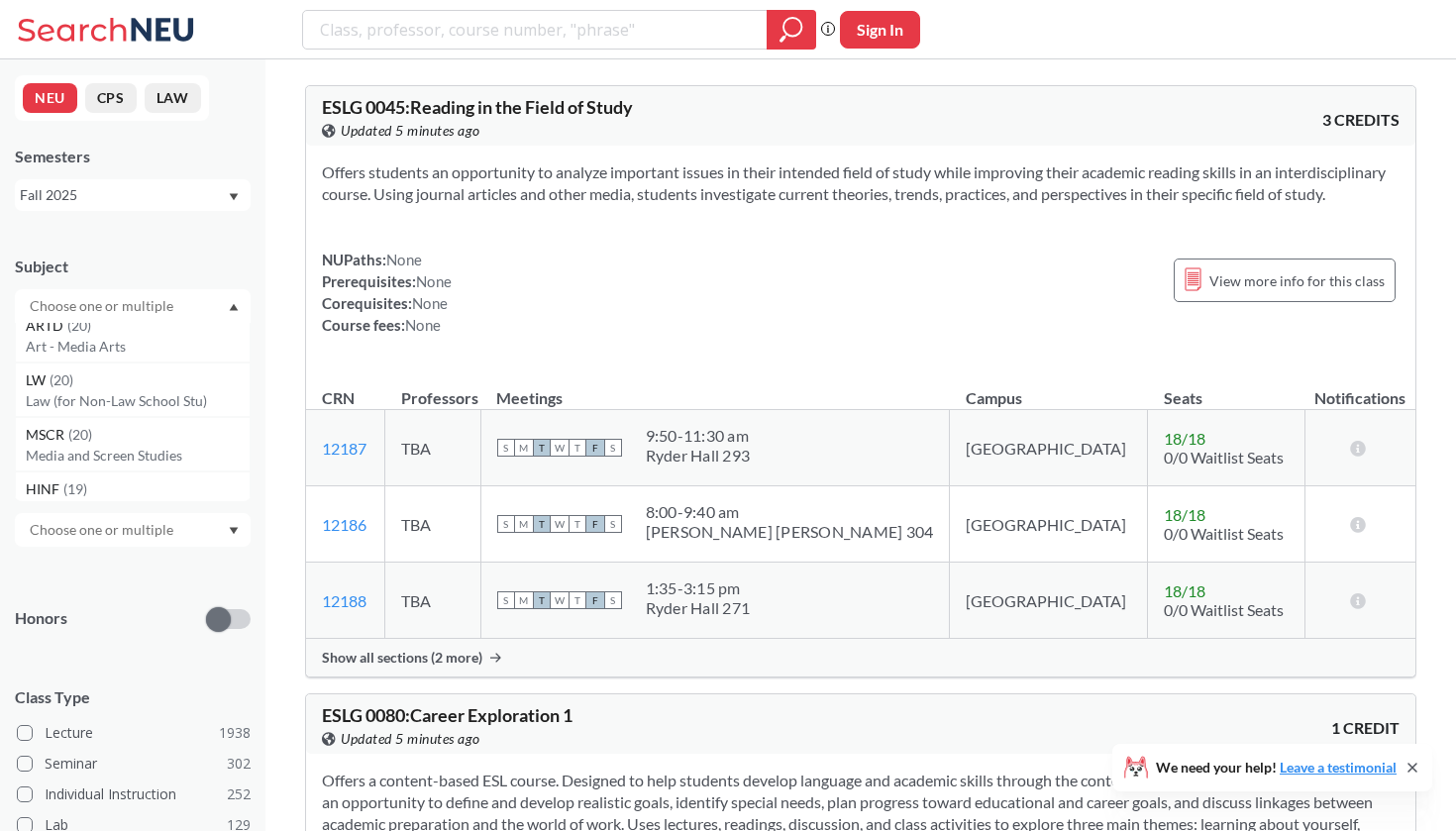click at bounding box center [103, 306] 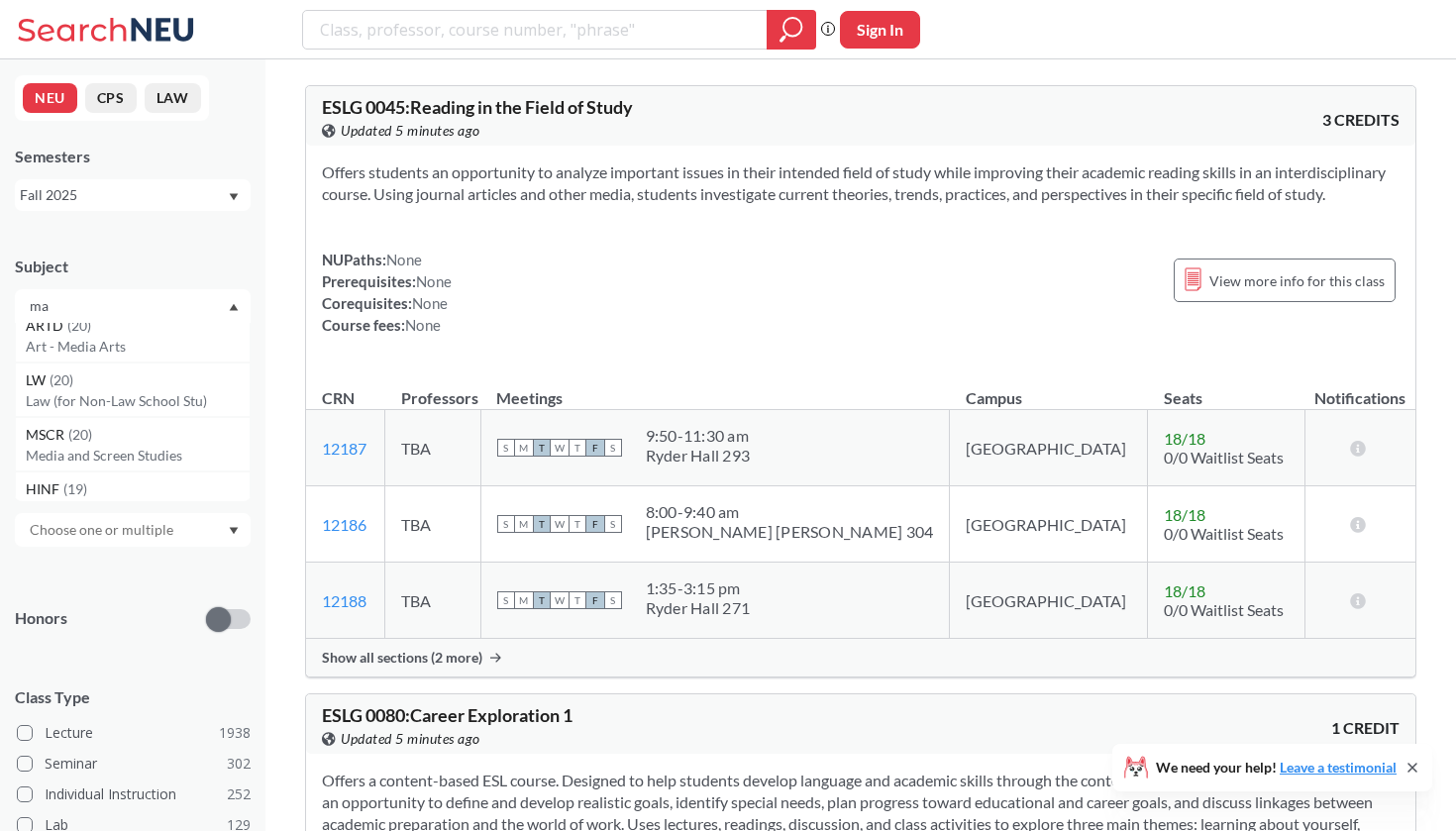 scroll, scrollTop: 0, scrollLeft: 0, axis: both 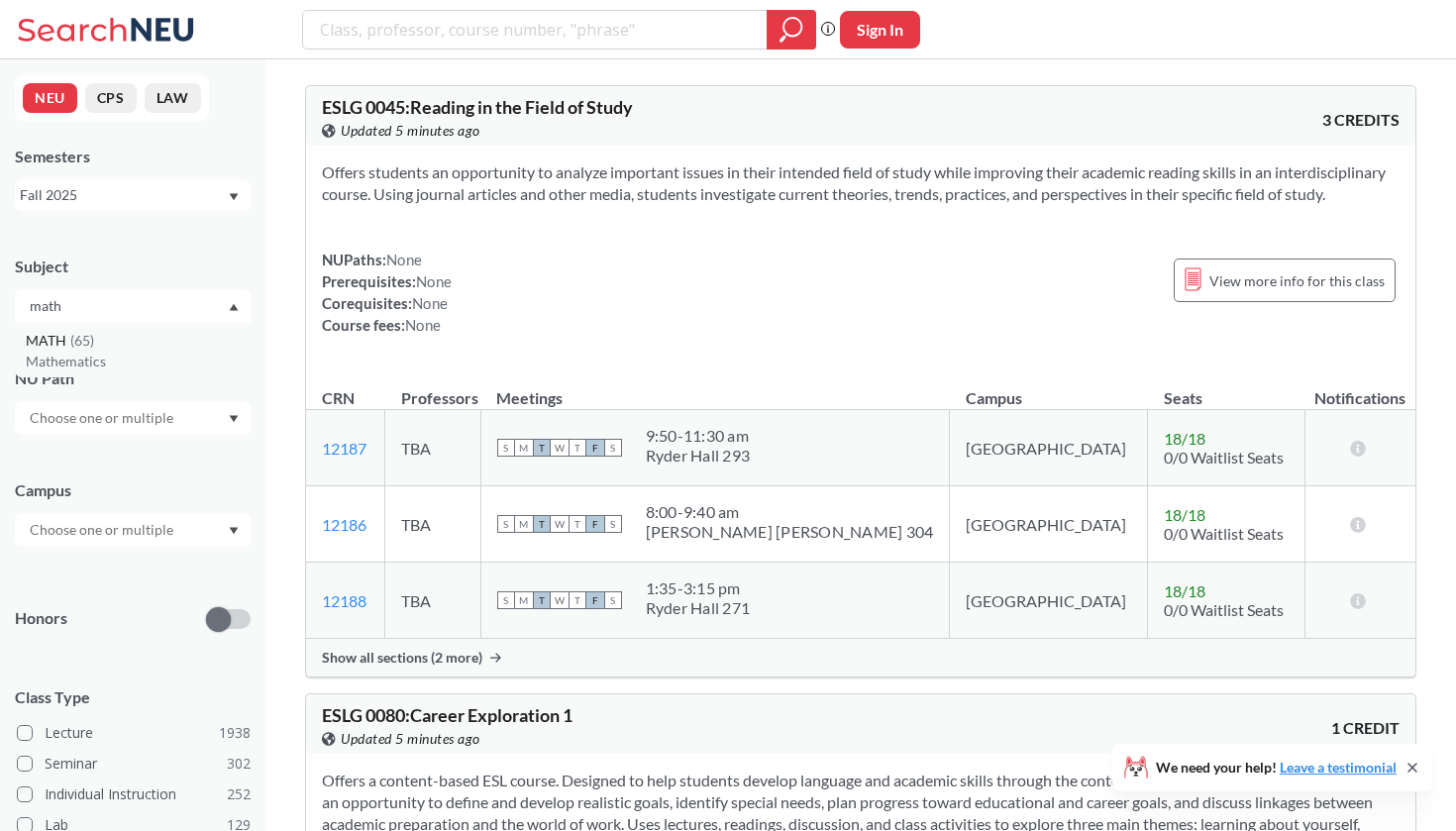 type on "math" 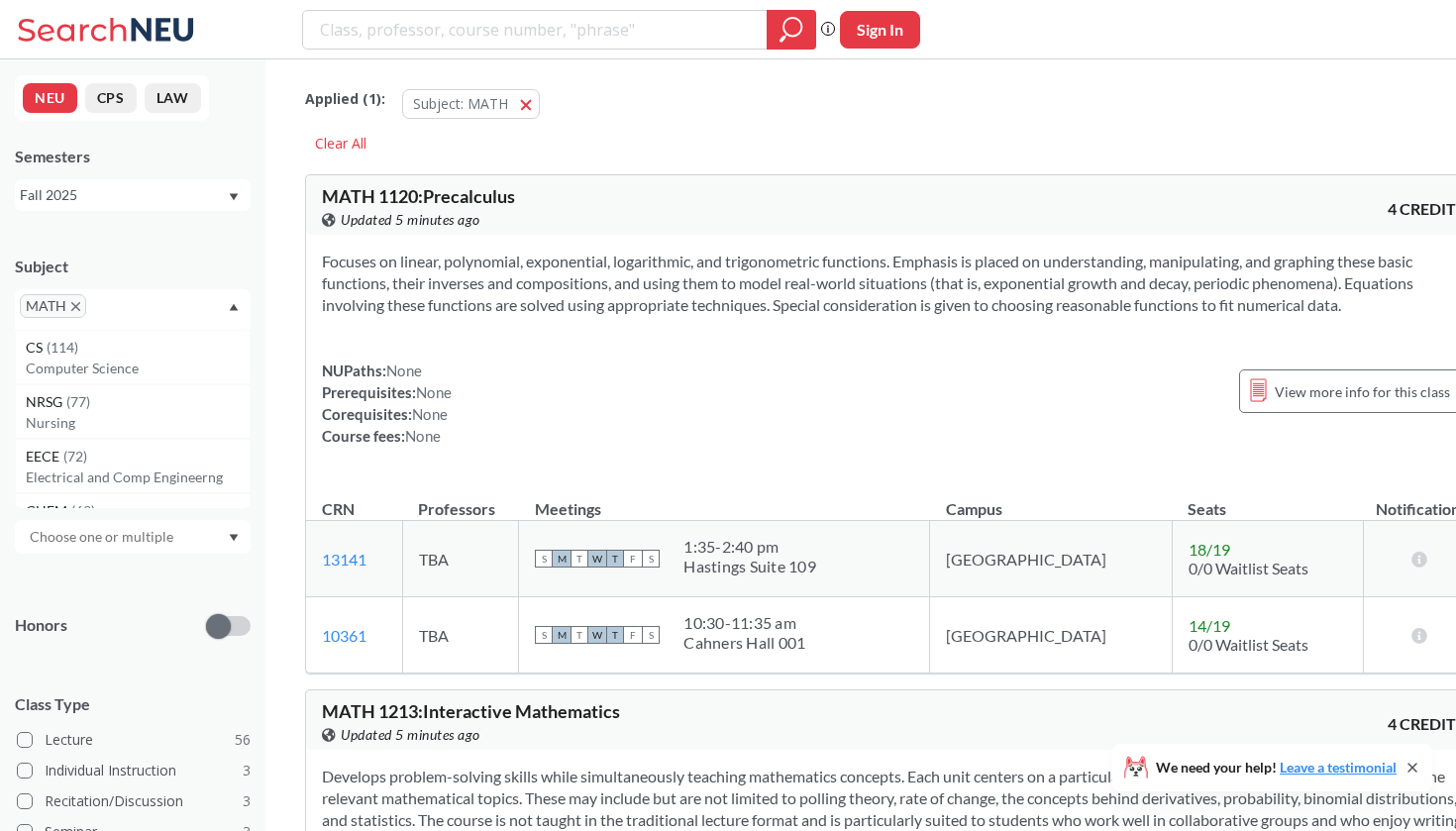 click at bounding box center [120, 313] 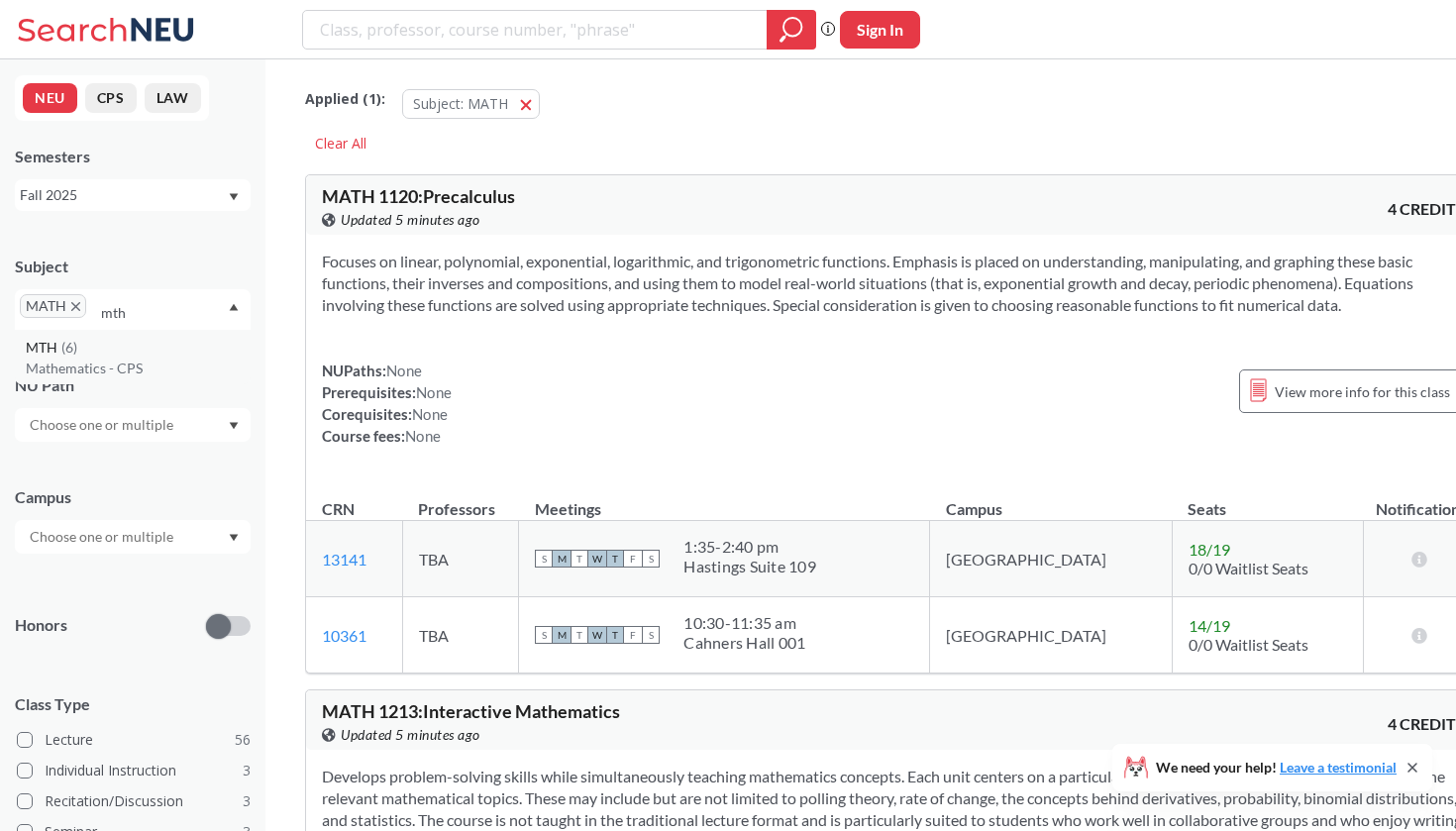 type on "mth" 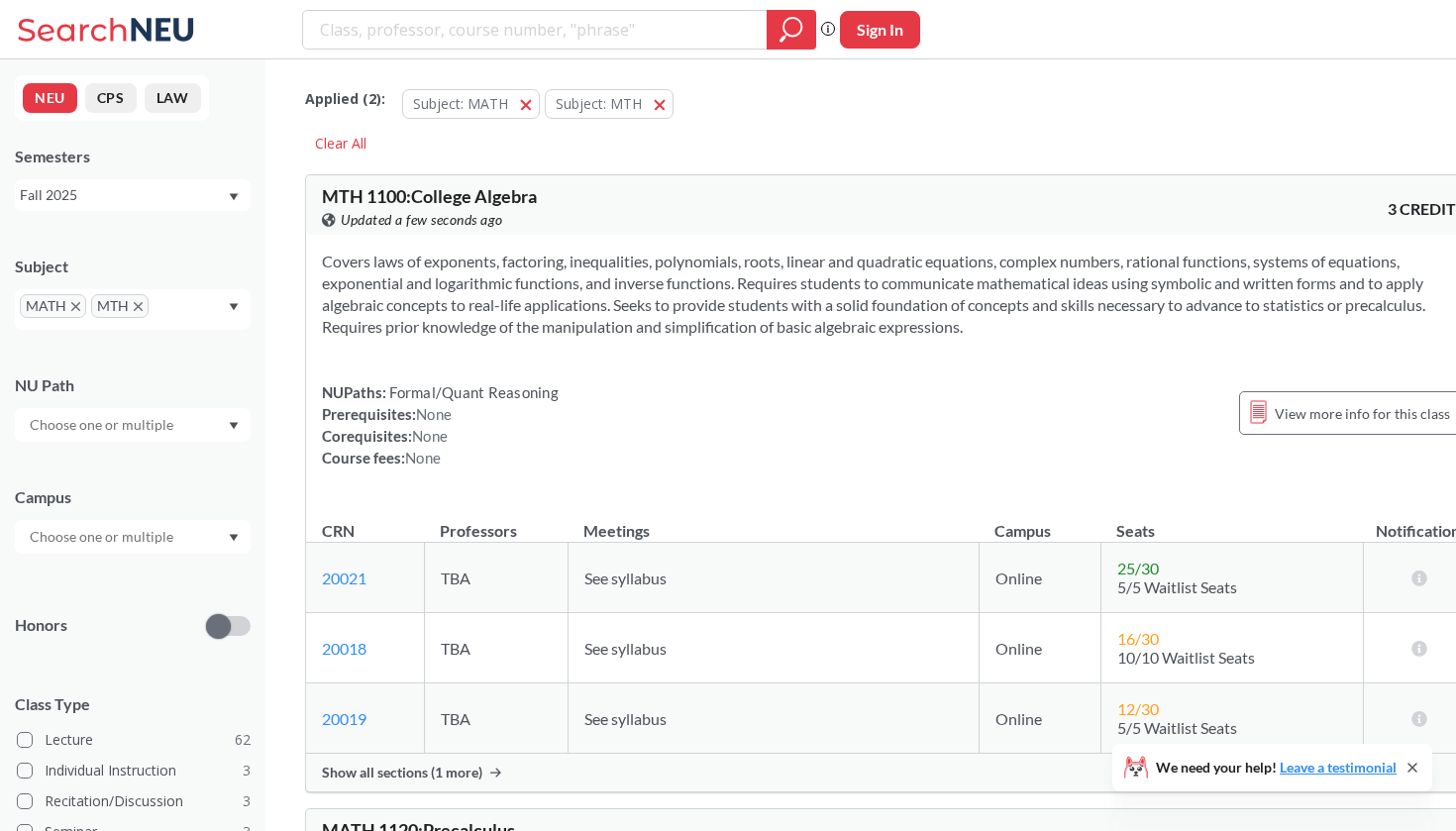 click on "Subject MATH MTH" at bounding box center [133, 282] 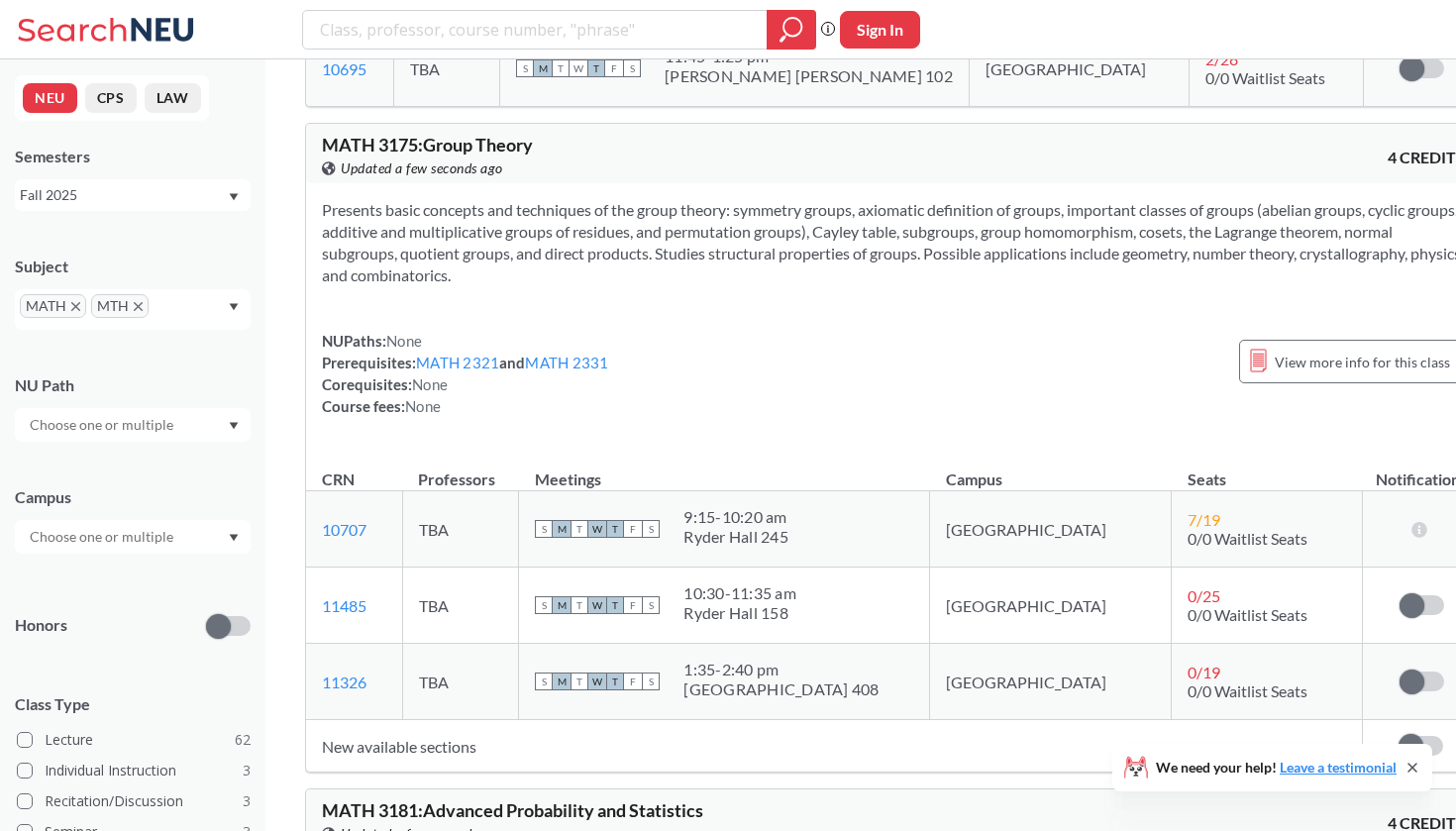 scroll, scrollTop: 15165, scrollLeft: 0, axis: vertical 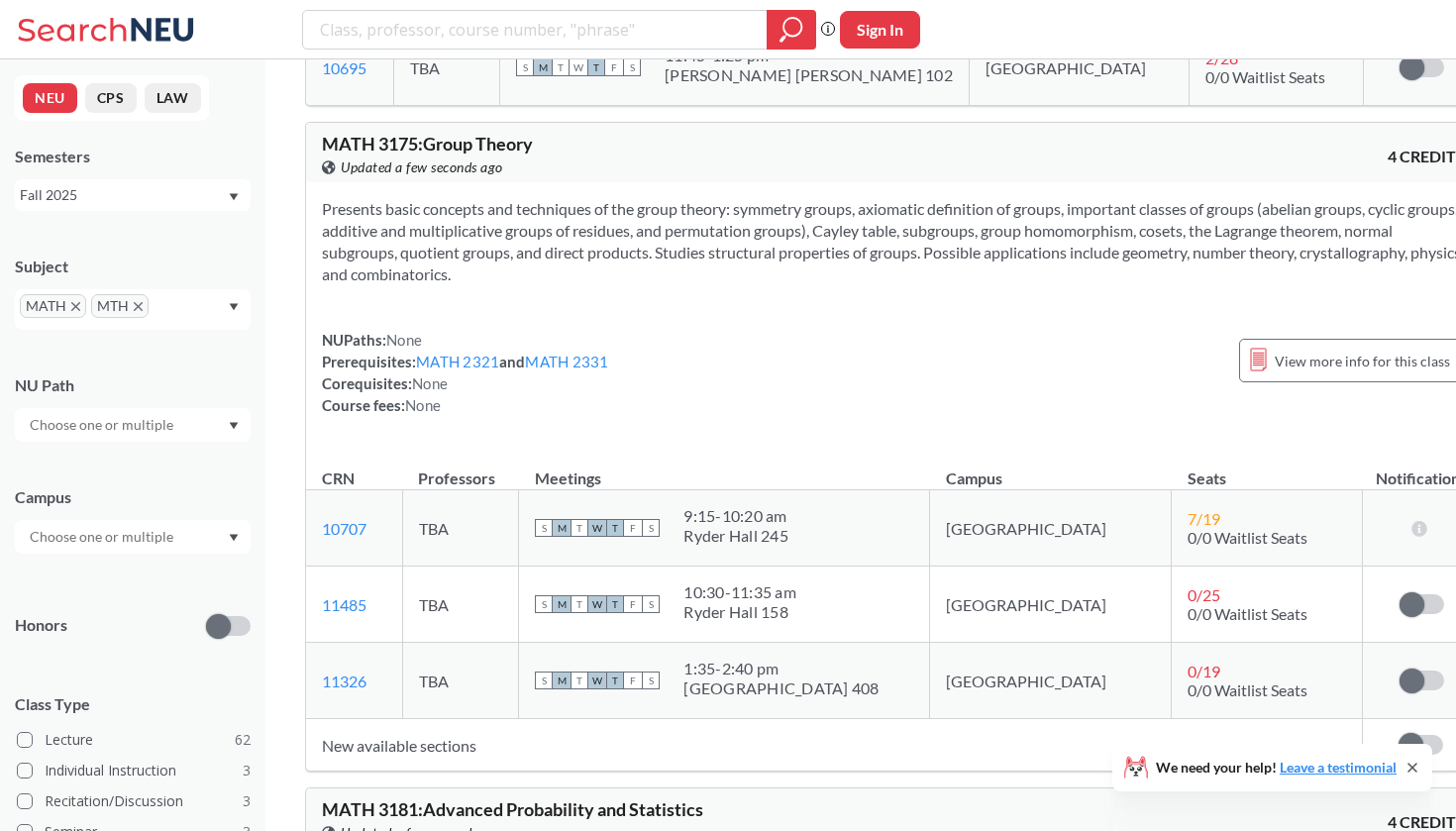 click on "TBA" at bounding box center [461, 528] 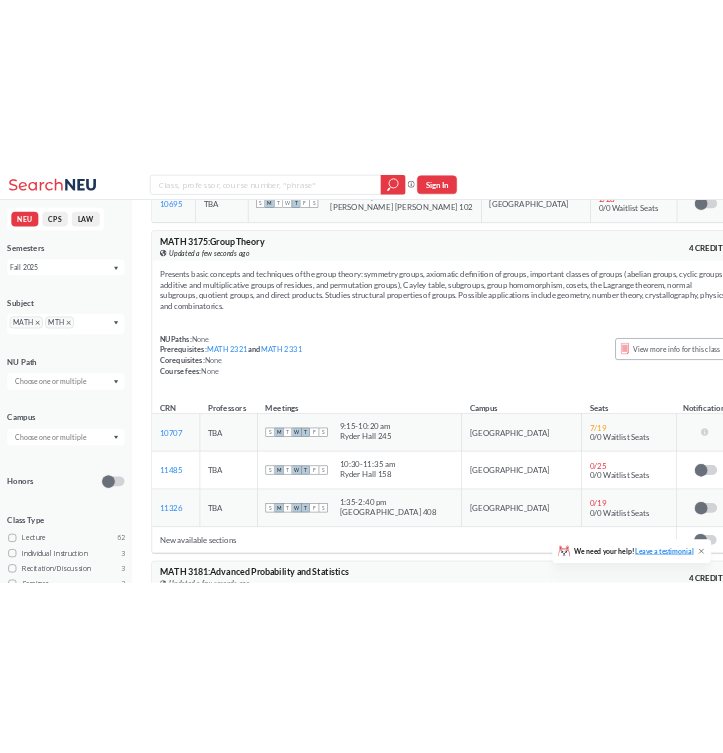 scroll, scrollTop: 0, scrollLeft: 0, axis: both 